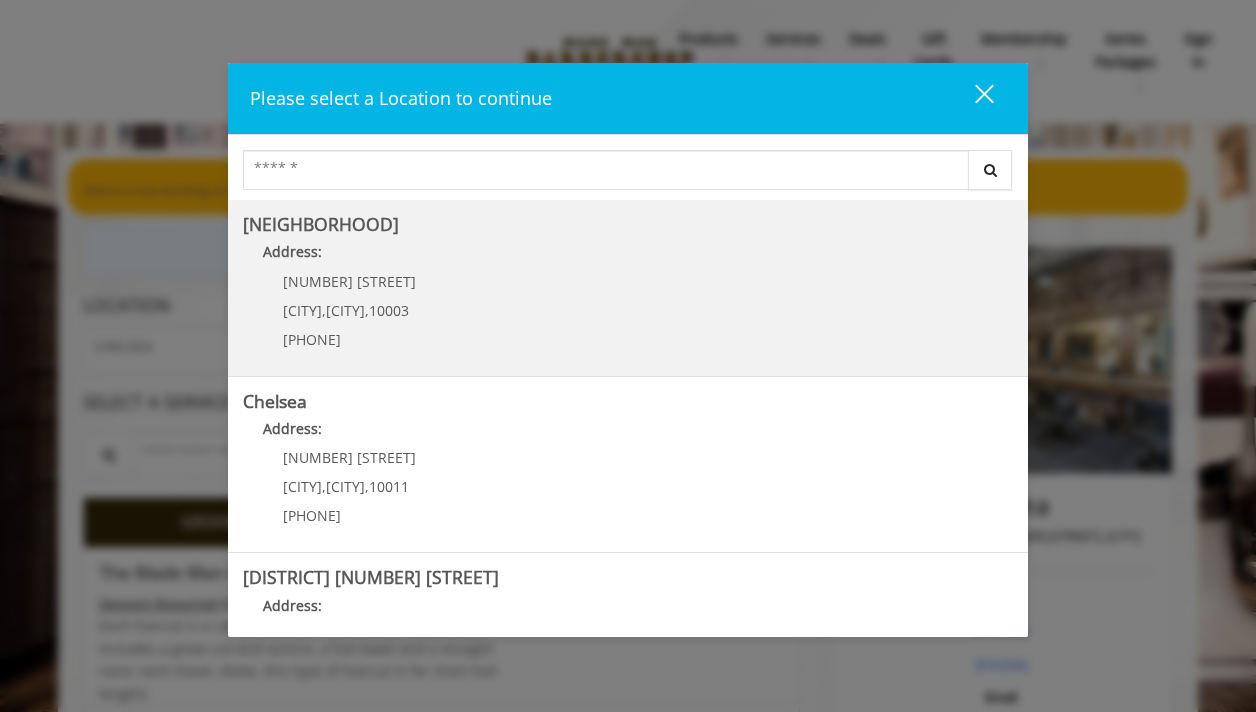 scroll, scrollTop: 0, scrollLeft: 0, axis: both 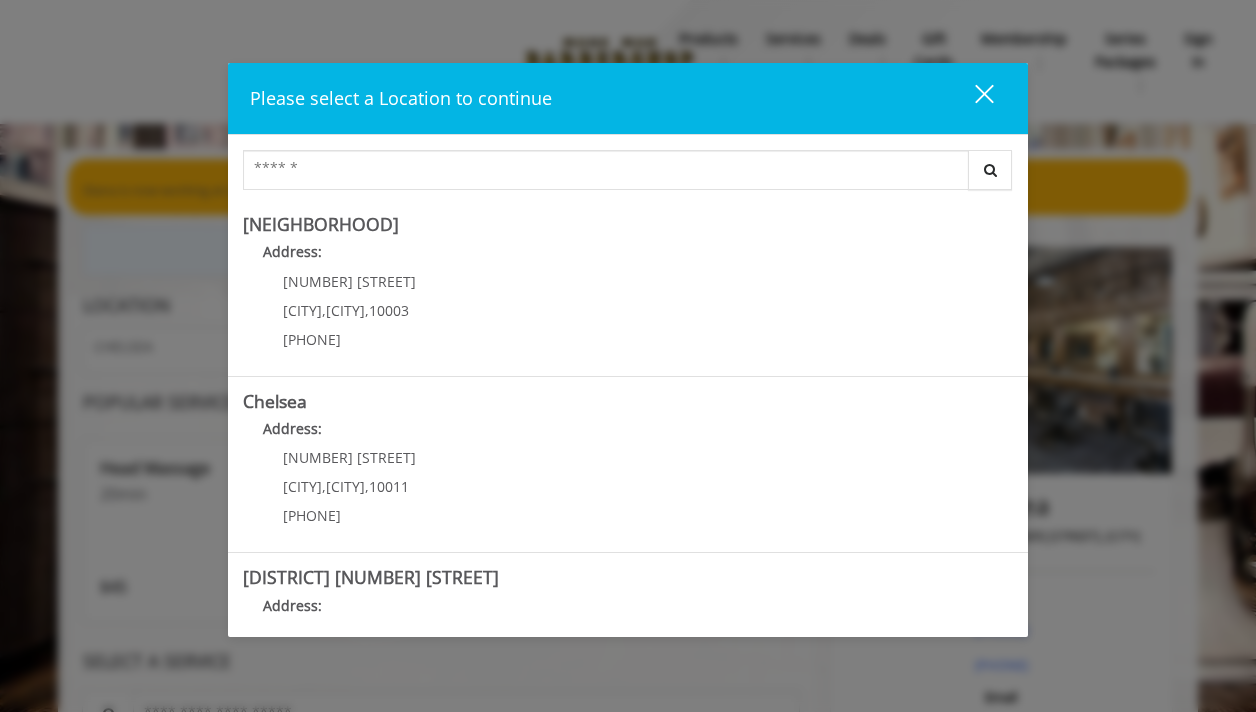click at bounding box center (984, 94) 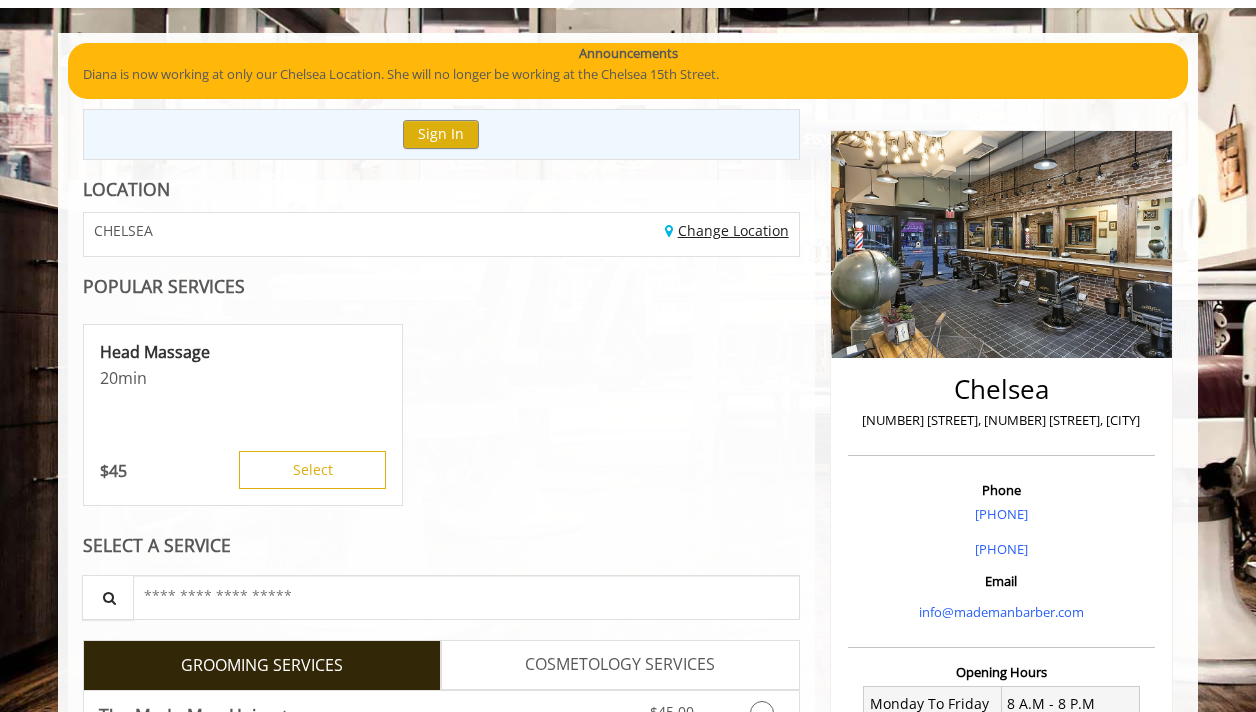 scroll, scrollTop: 0, scrollLeft: 0, axis: both 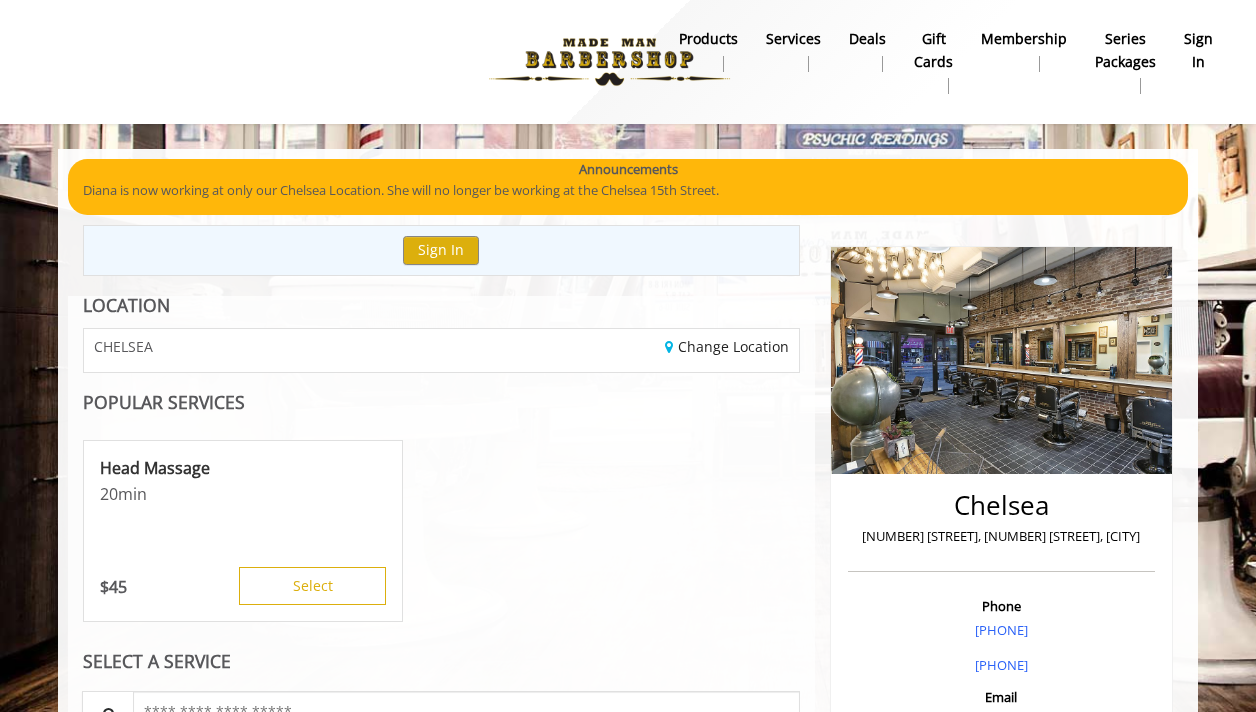 click on "Diana is now working at only our Chelsea Location. She will no longer be working at the Chelsea 15th Street." at bounding box center (628, 190) 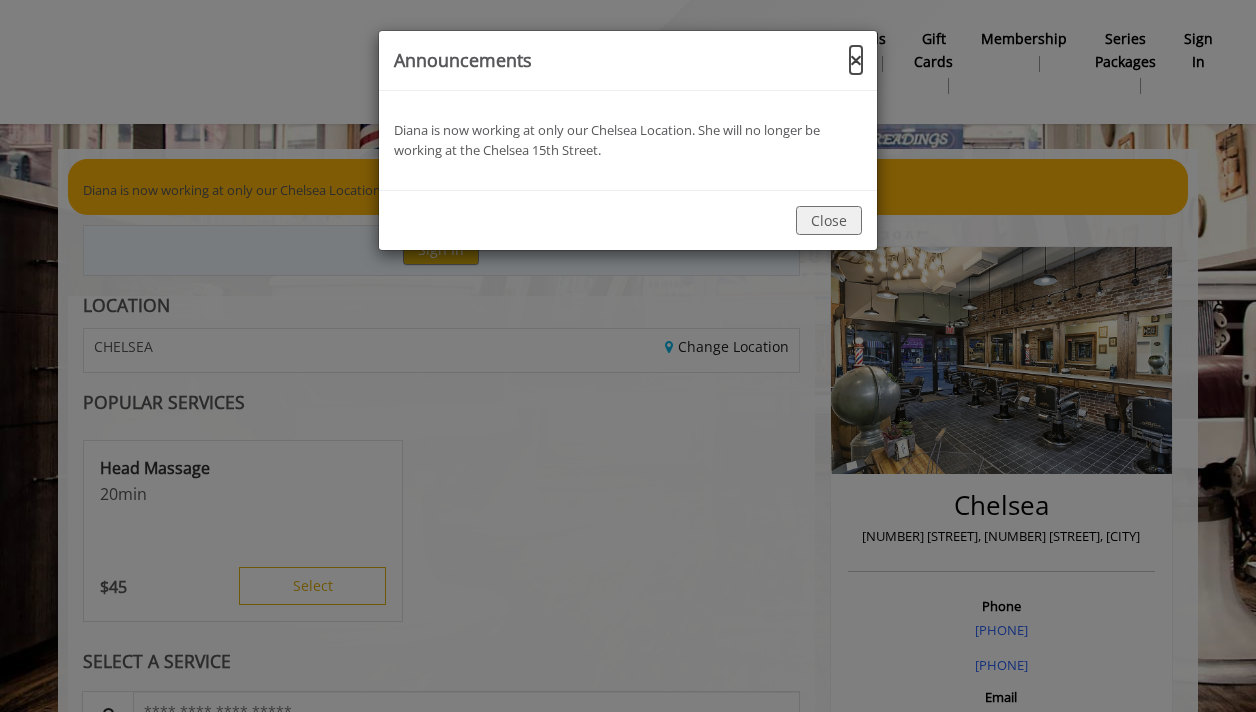 click on "×" at bounding box center (856, 60) 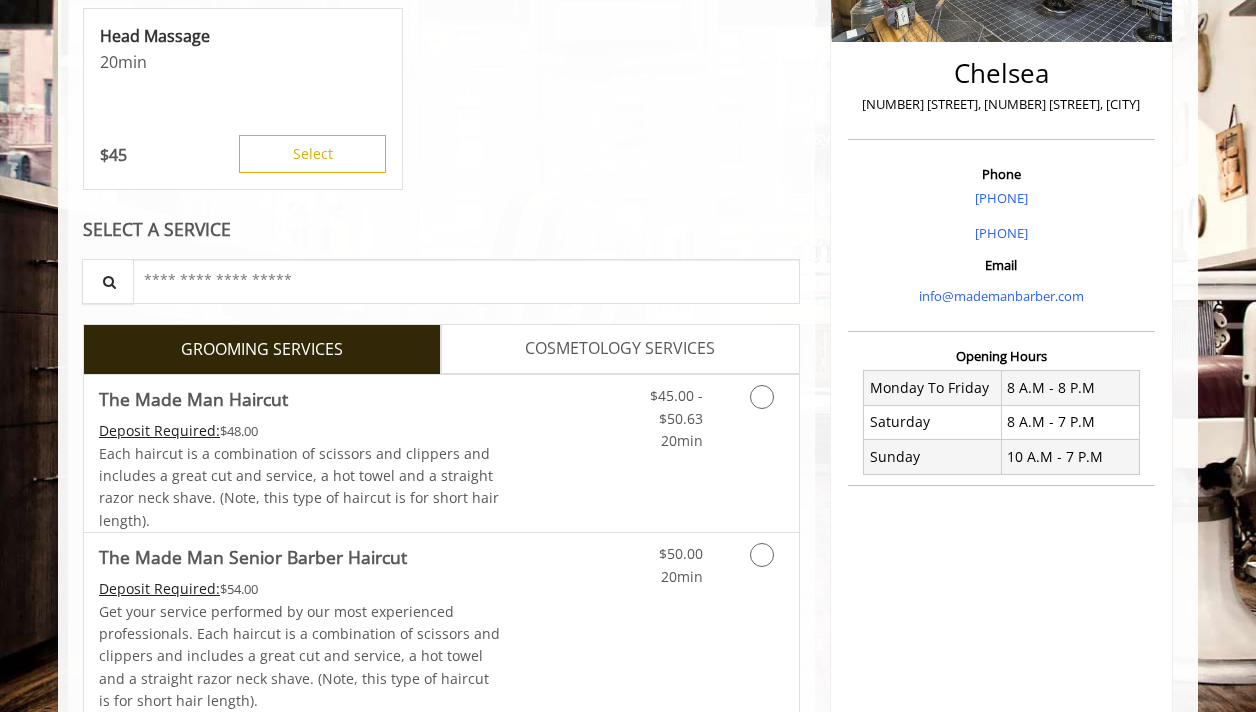 scroll, scrollTop: 456, scrollLeft: 0, axis: vertical 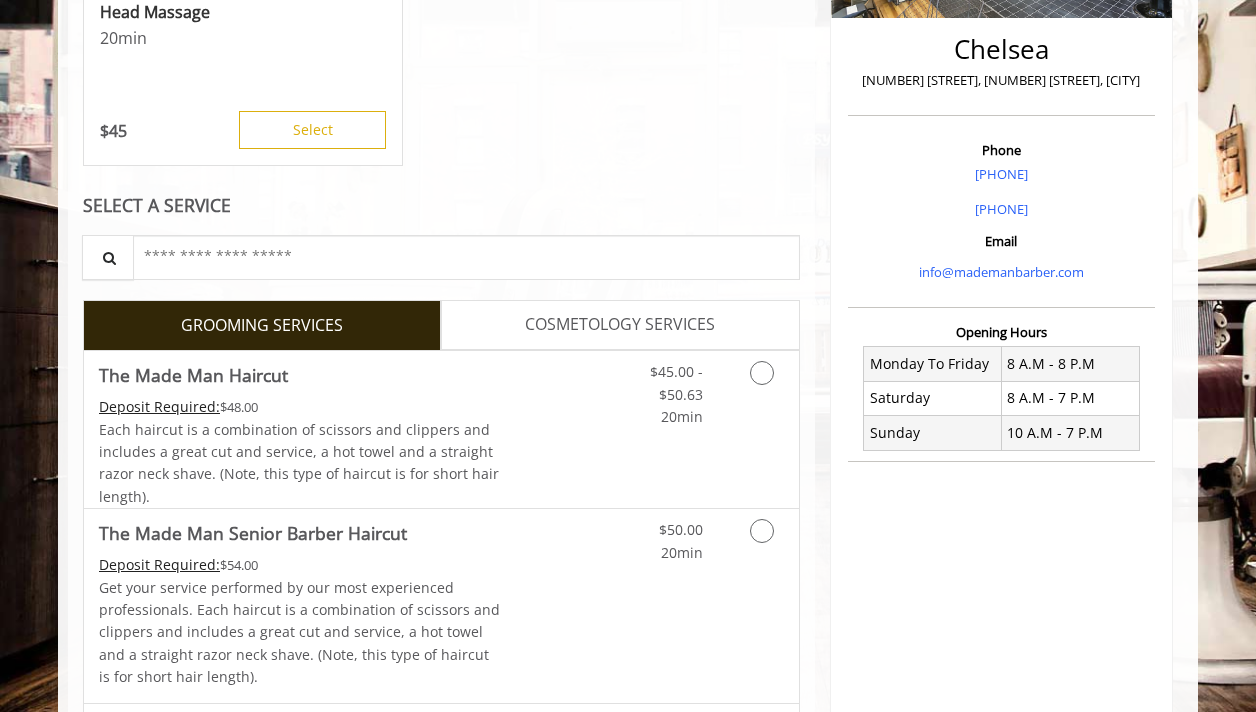 click on "GROOMING SERVICES" at bounding box center (262, 325) 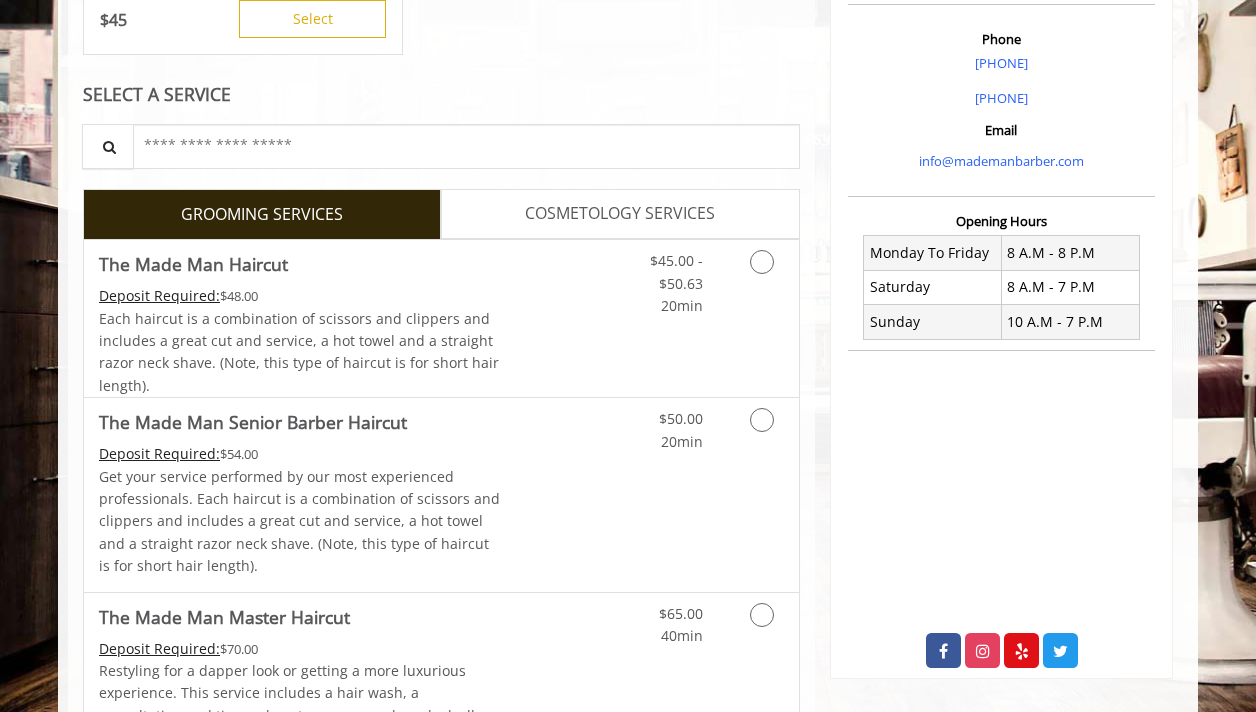 scroll, scrollTop: 568, scrollLeft: 0, axis: vertical 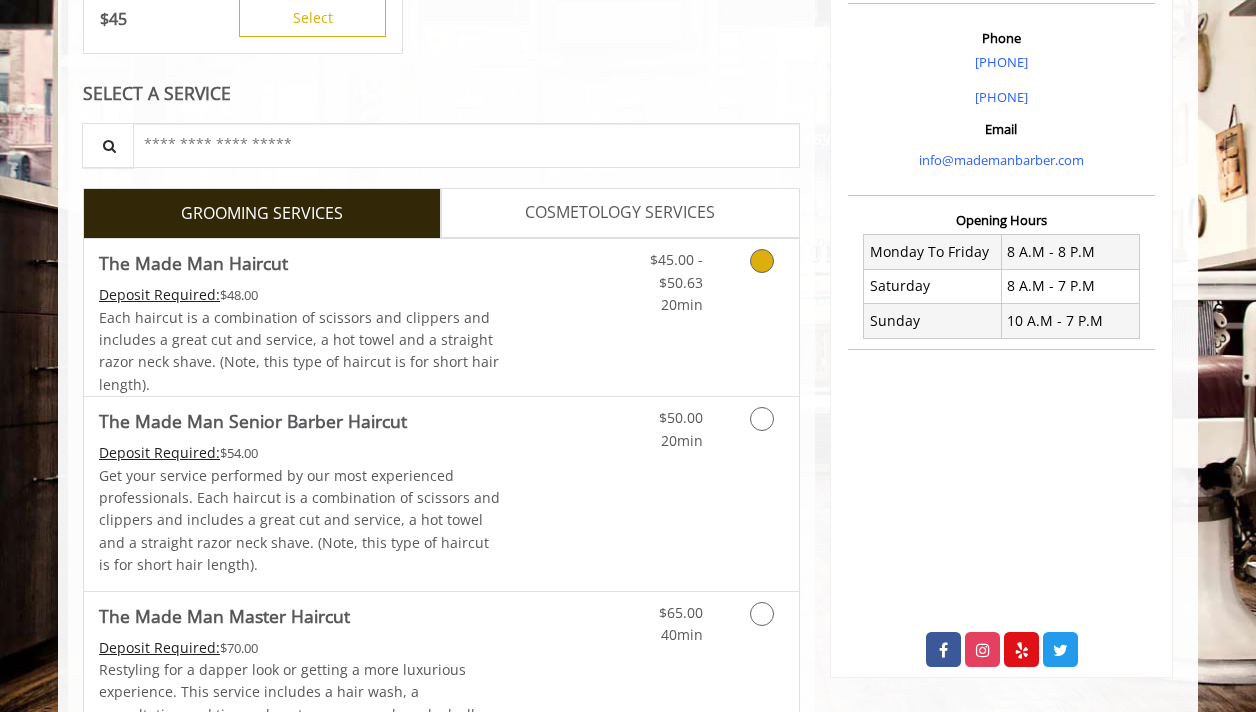 click on "Each haircut is a combination of scissors and clippers and includes a great cut and service, a hot towel and a straight razor neck shave. (Note, this type of haircut is for short hair length)." at bounding box center (300, 352) 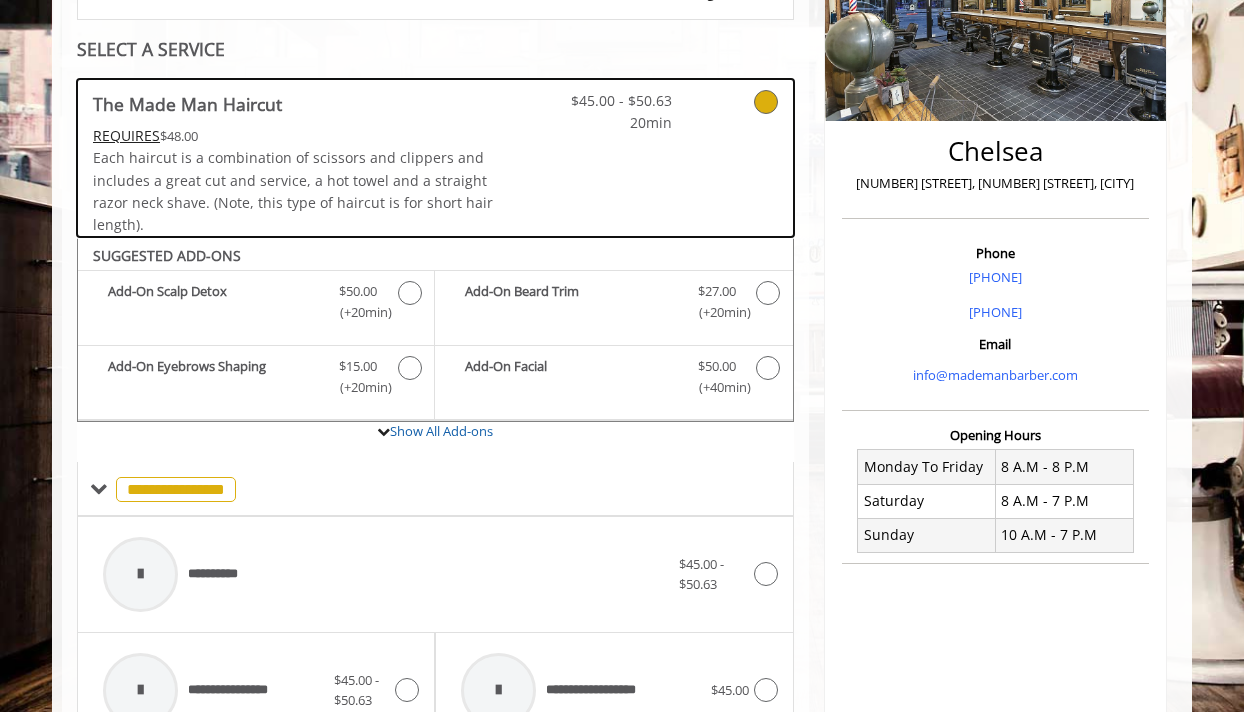 scroll, scrollTop: 275, scrollLeft: 0, axis: vertical 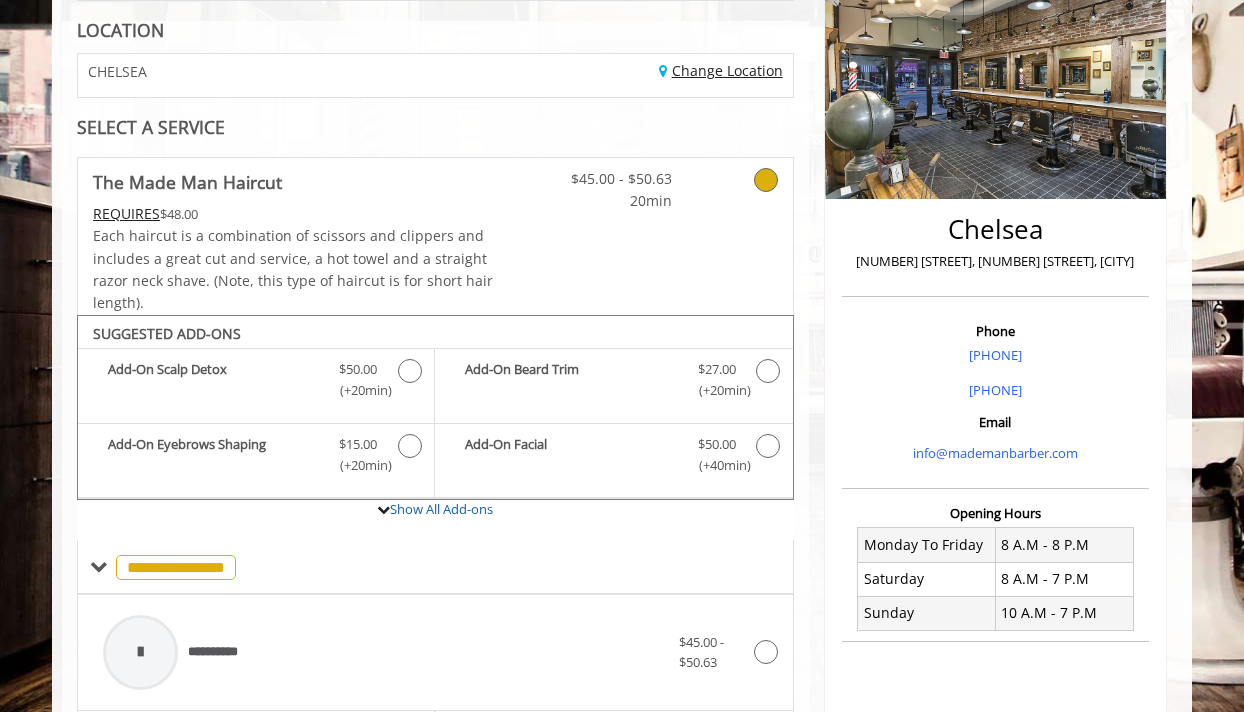 click on "Change  Location" at bounding box center [721, 70] 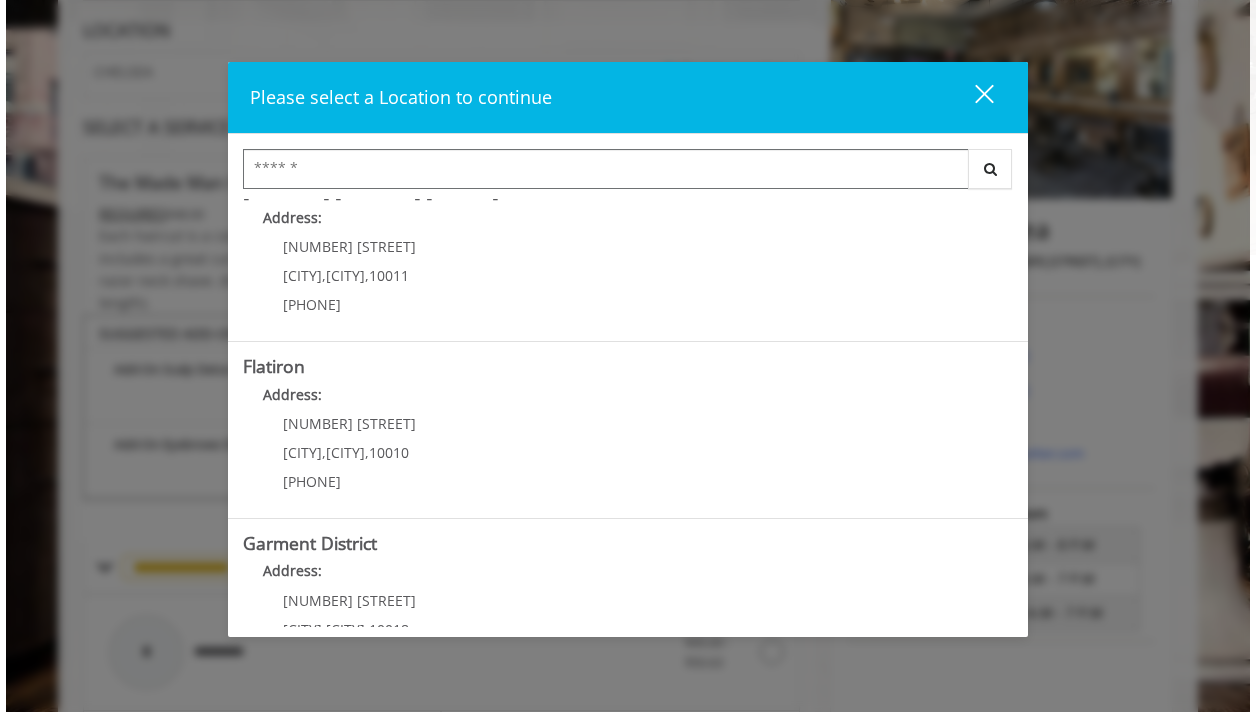 scroll, scrollTop: 407, scrollLeft: 0, axis: vertical 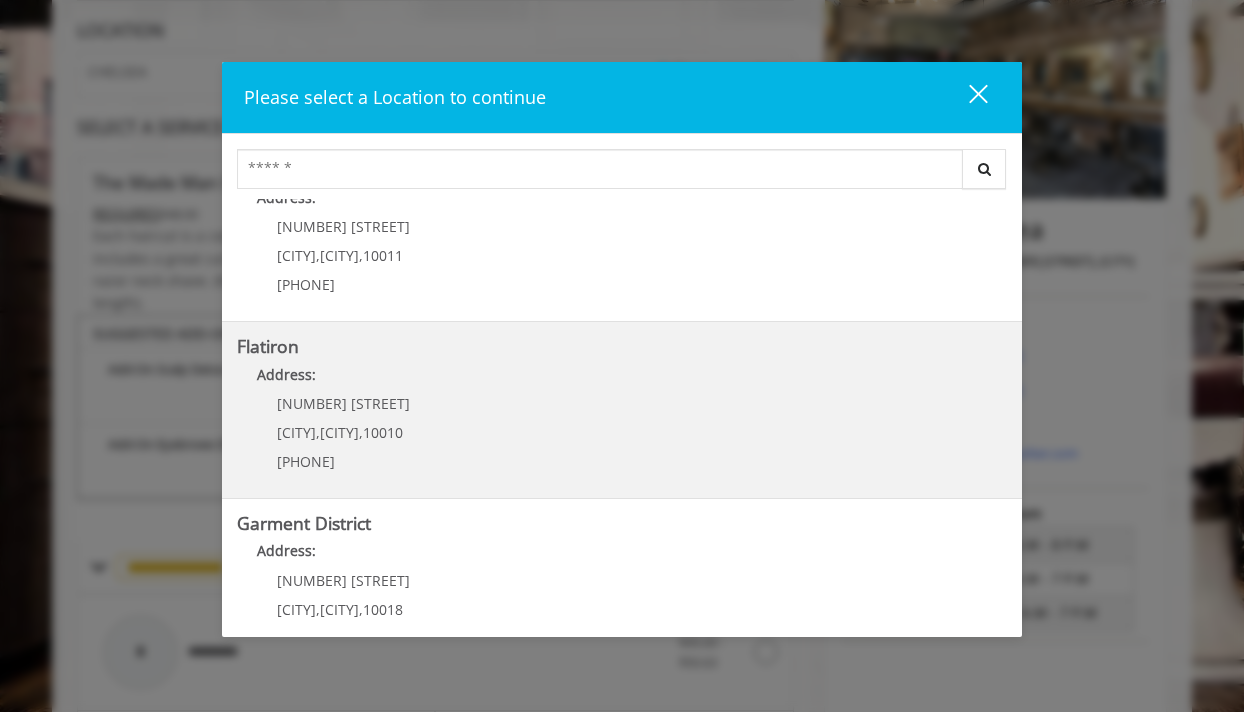 click on "10 E 23rd St New York ,  New York ,  10010 (917) 475-1765" at bounding box center (328, 439) 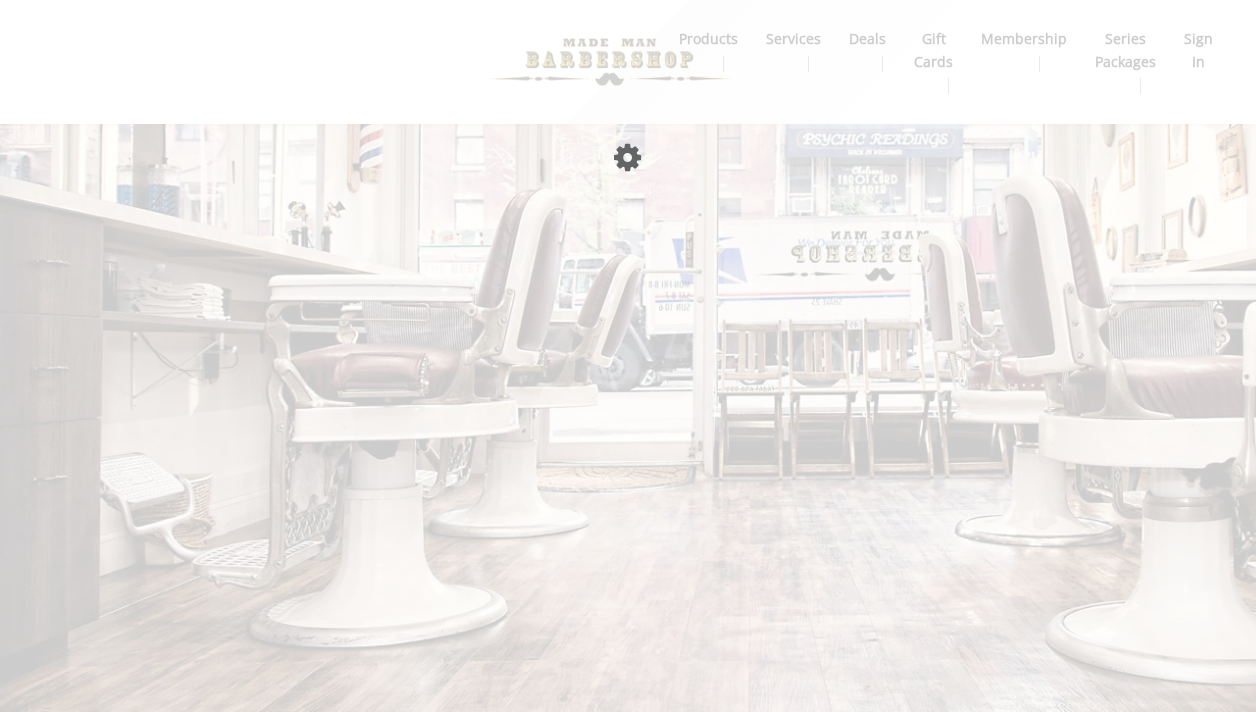 scroll, scrollTop: 0, scrollLeft: 0, axis: both 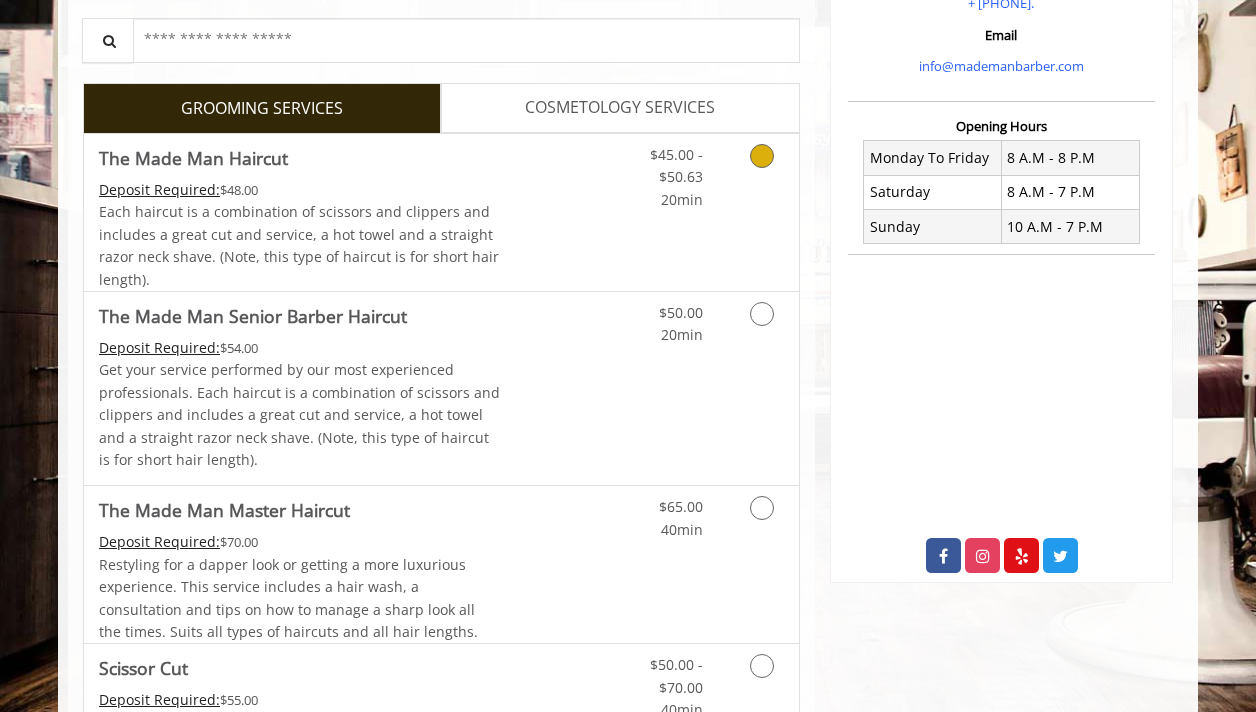 click on "Each haircut is a combination of scissors and clippers and includes a great cut and service, a hot towel and a straight razor neck shave. (Note, this type of haircut is for short hair length)." at bounding box center [300, 246] 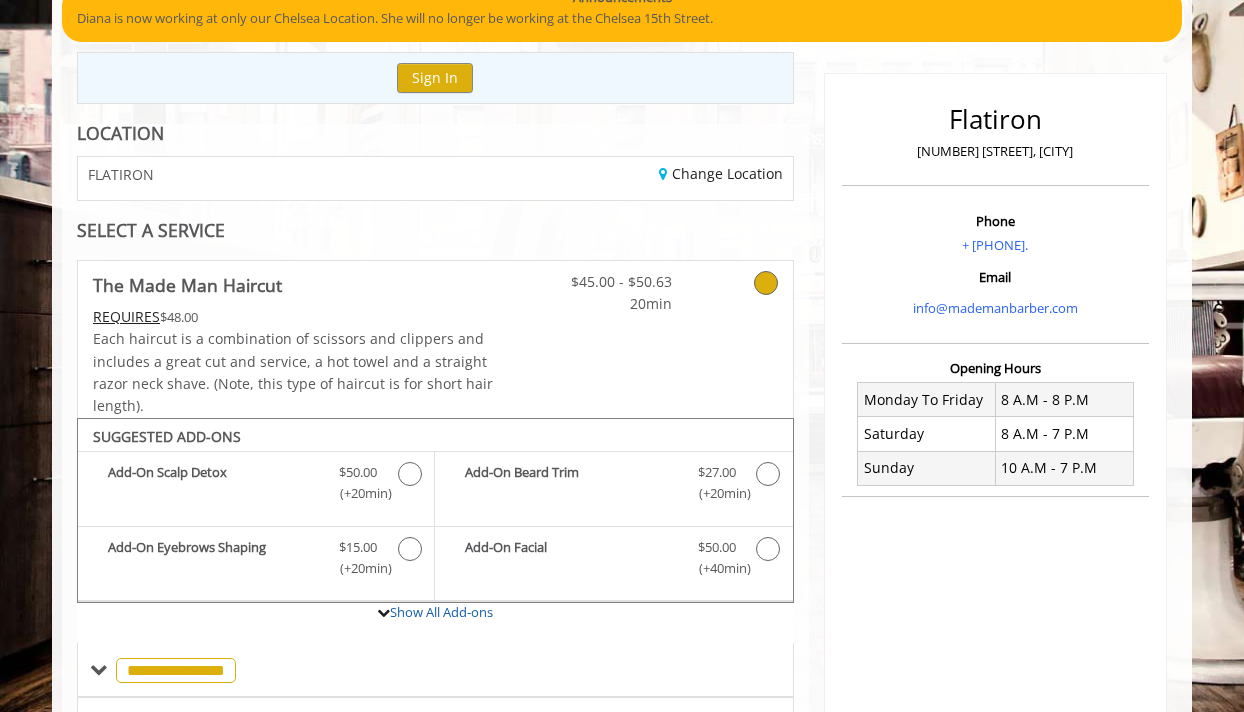 scroll, scrollTop: 165, scrollLeft: 0, axis: vertical 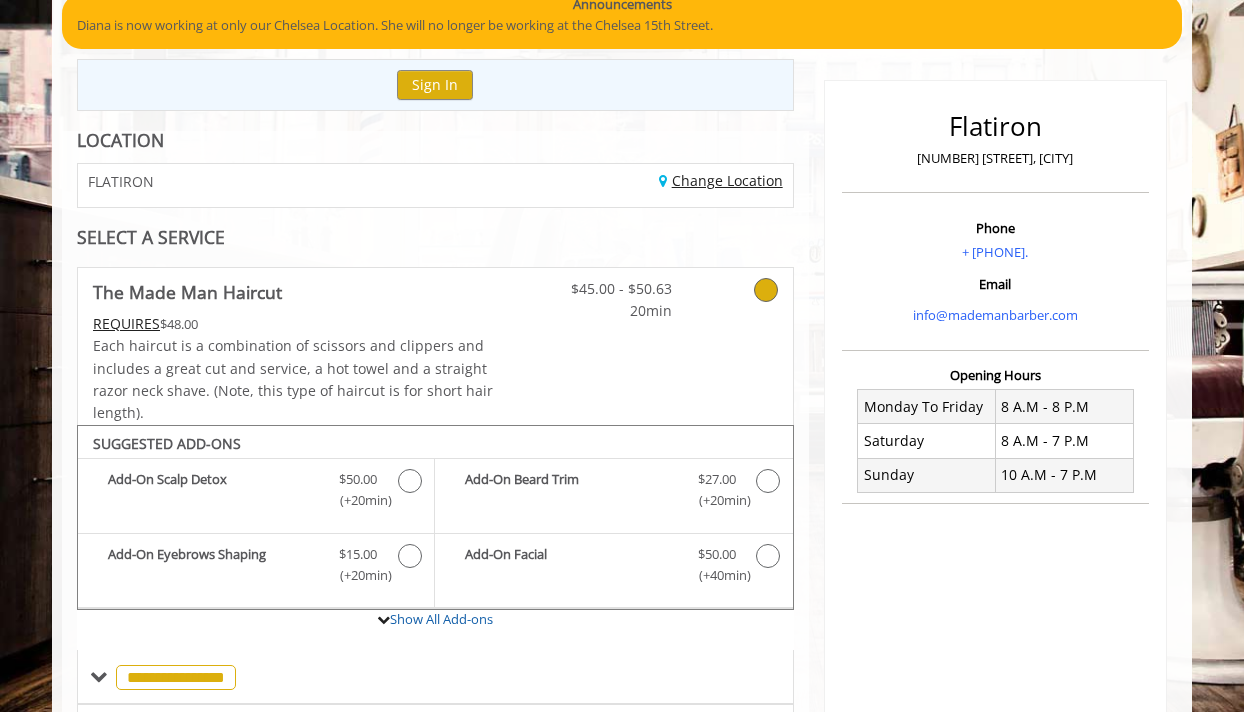 click on "Change  Location" at bounding box center (721, 180) 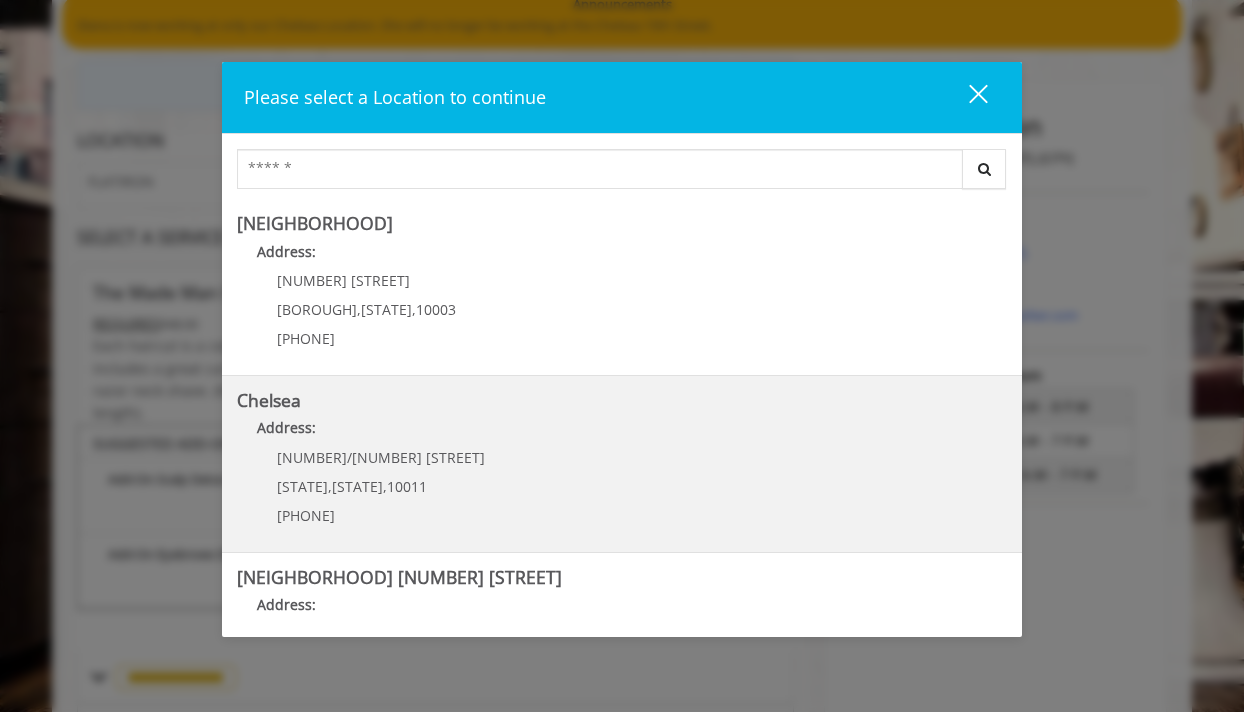 click on "Chelsea" at bounding box center (622, 400) 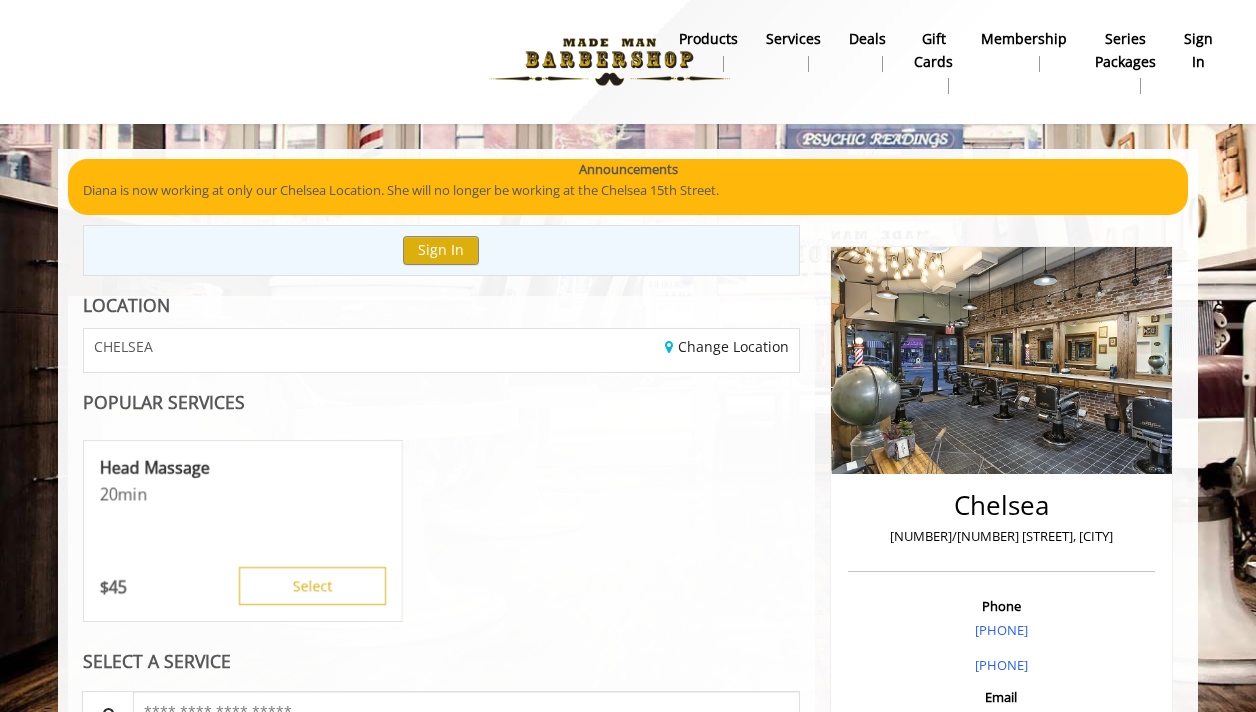 scroll, scrollTop: 0, scrollLeft: 0, axis: both 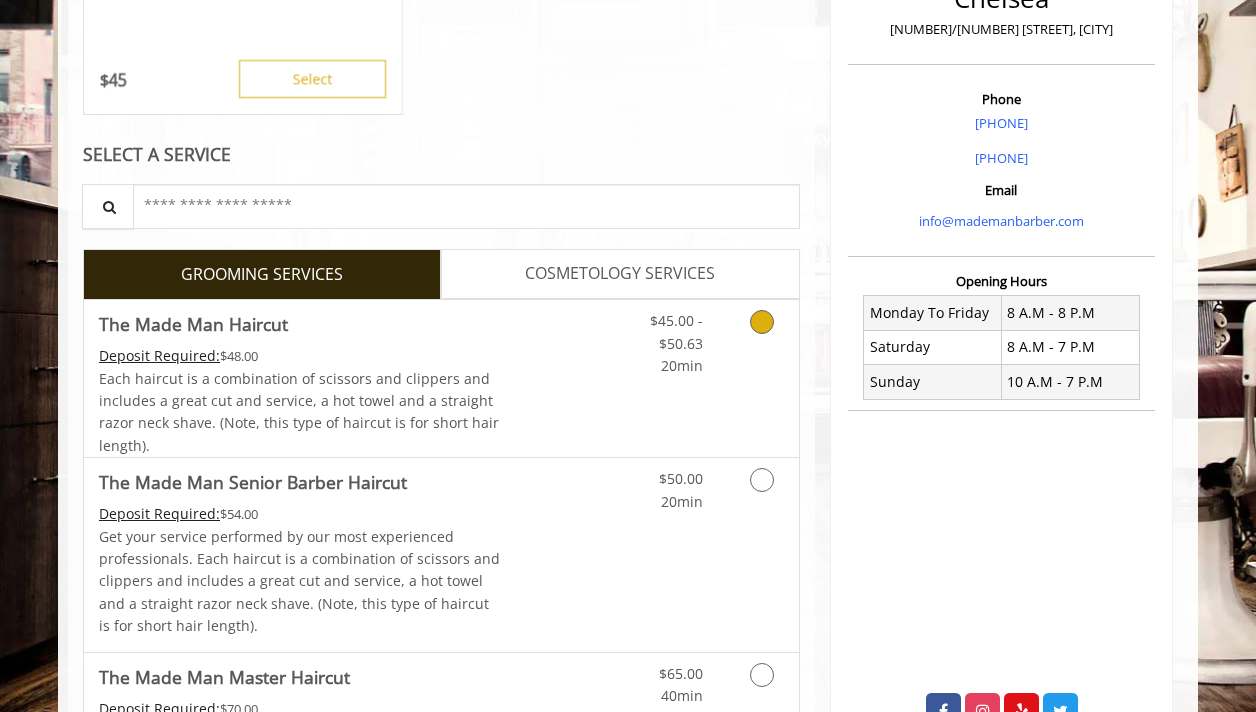 click on "Each haircut is a combination of scissors and clippers and includes a great cut and service, a hot towel and a straight razor neck shave. (Note, this type of haircut is for short hair length)." at bounding box center [299, 412] 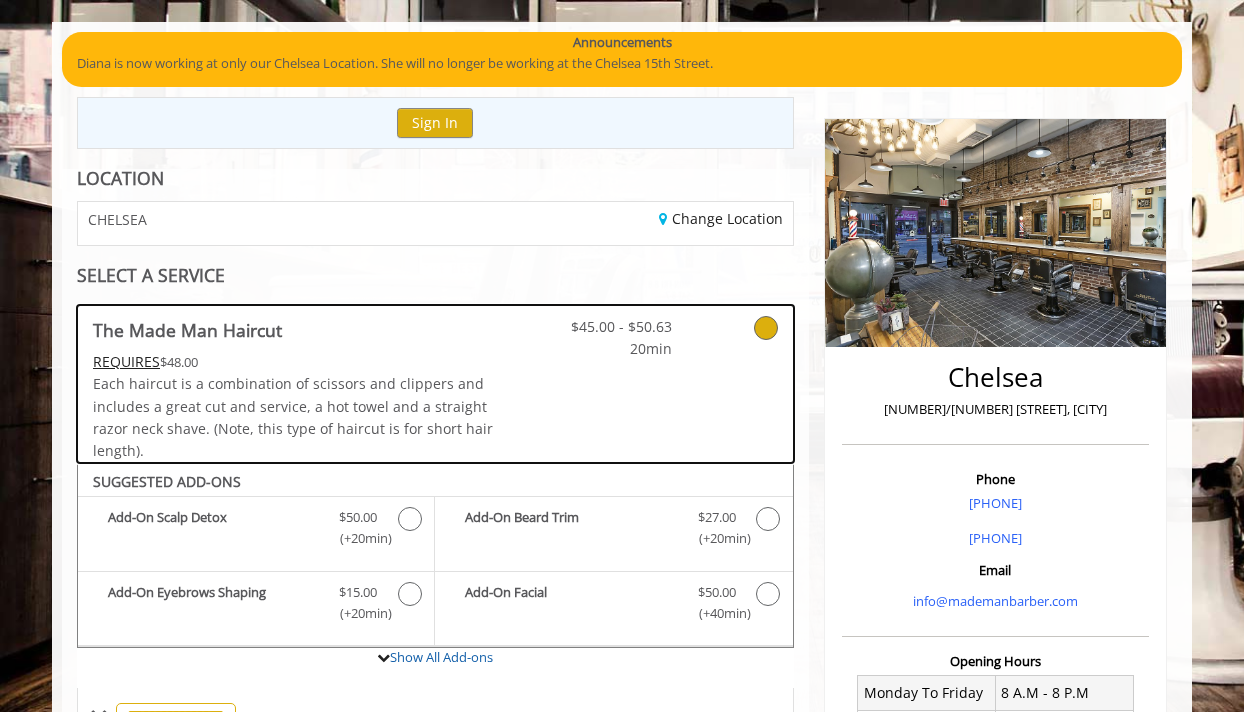 scroll, scrollTop: 125, scrollLeft: 0, axis: vertical 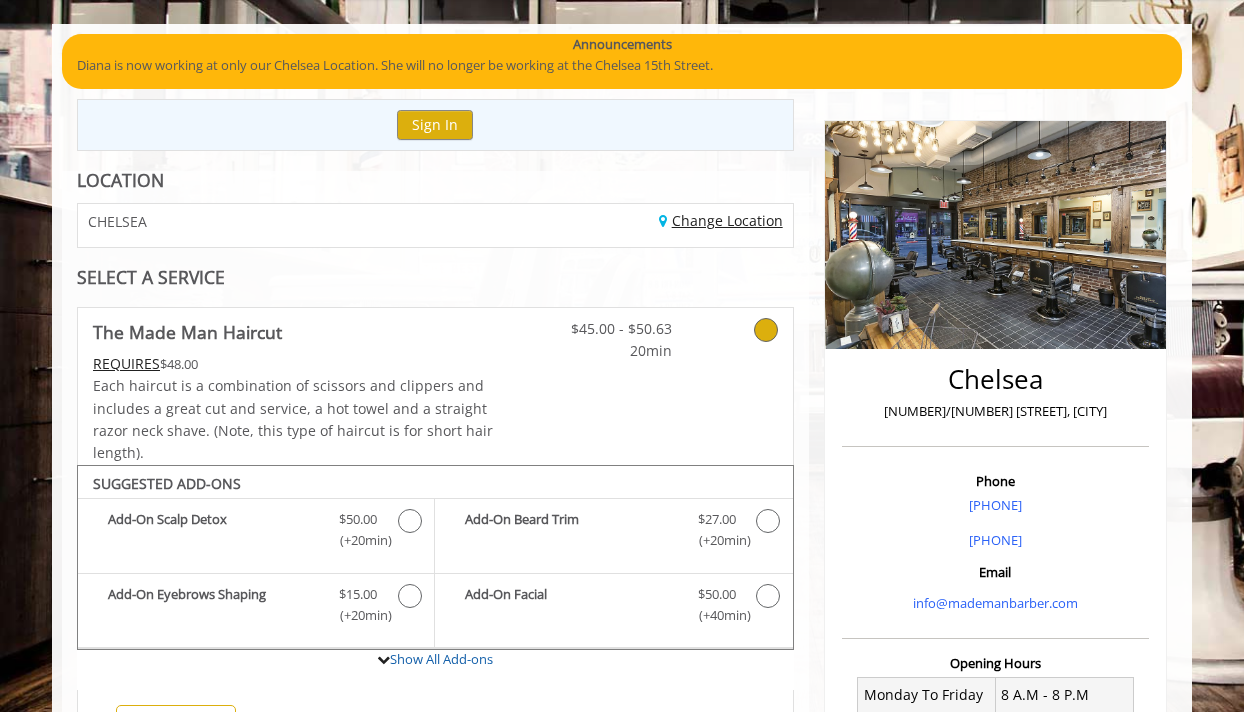 click on "Change  Location" at bounding box center [721, 220] 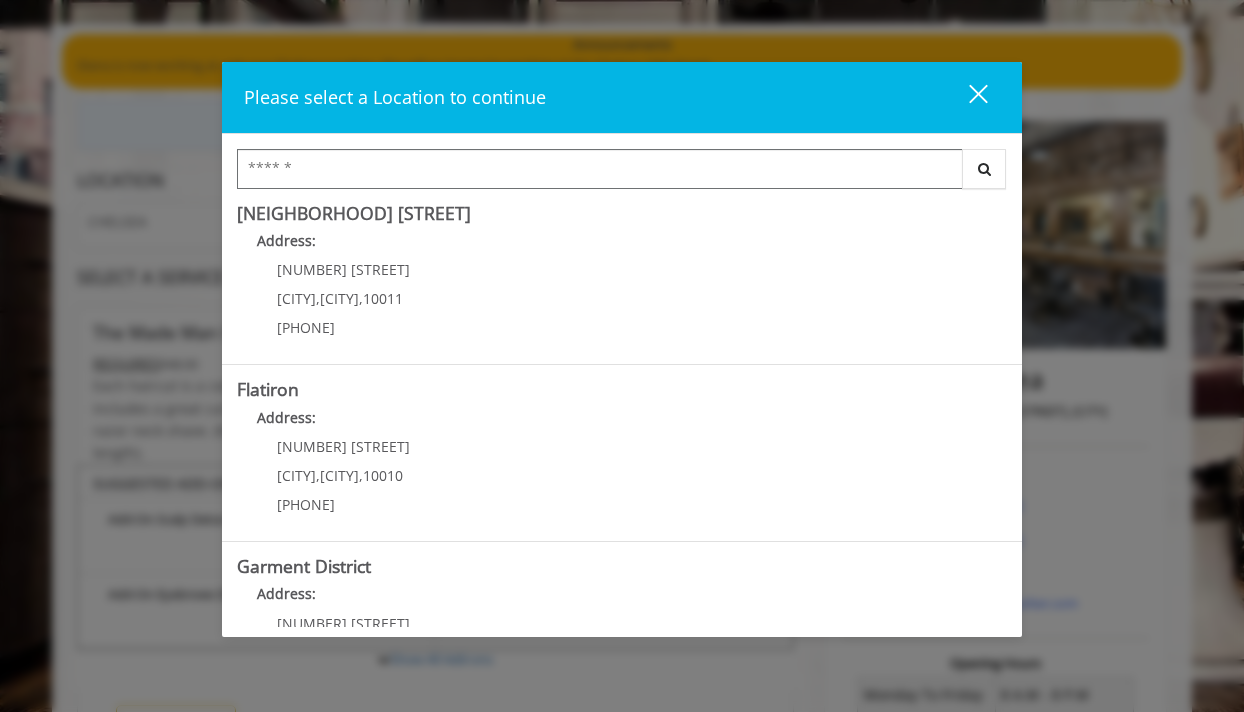 scroll, scrollTop: 456, scrollLeft: 0, axis: vertical 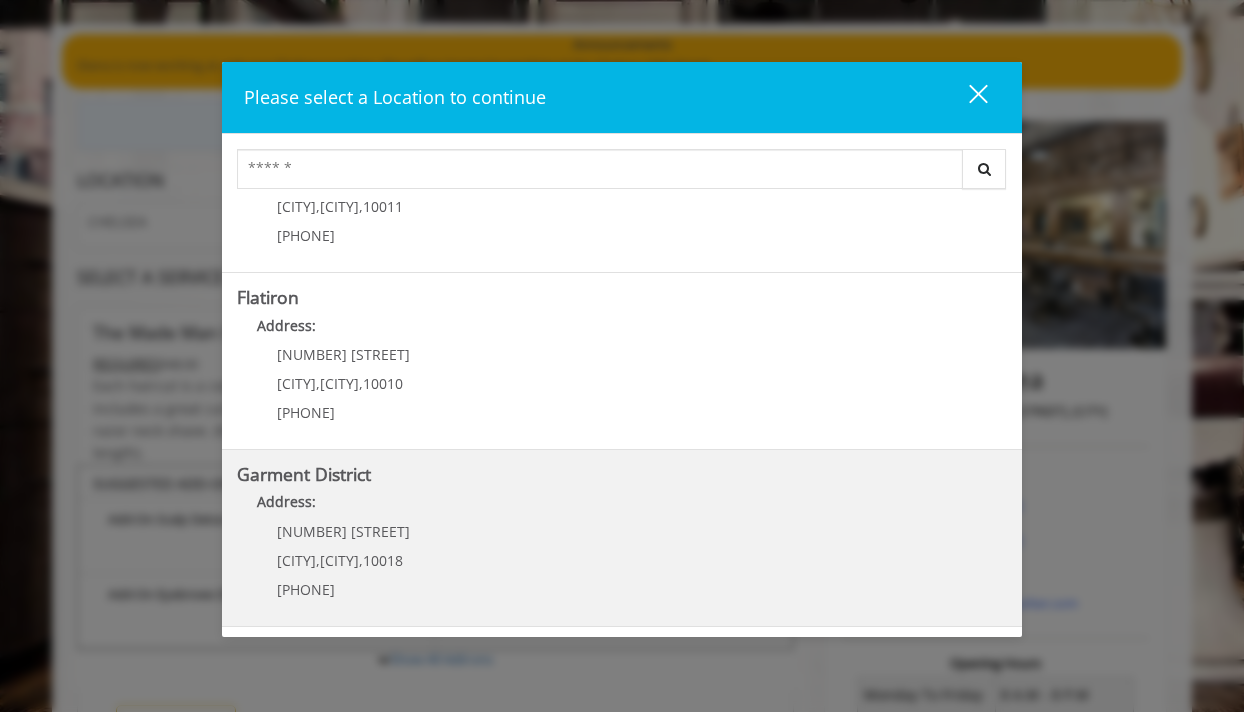 click on "Garment District Address: 1400 Broadway New York ,  New York ,  10018 (212) 997-4247" at bounding box center (622, 538) 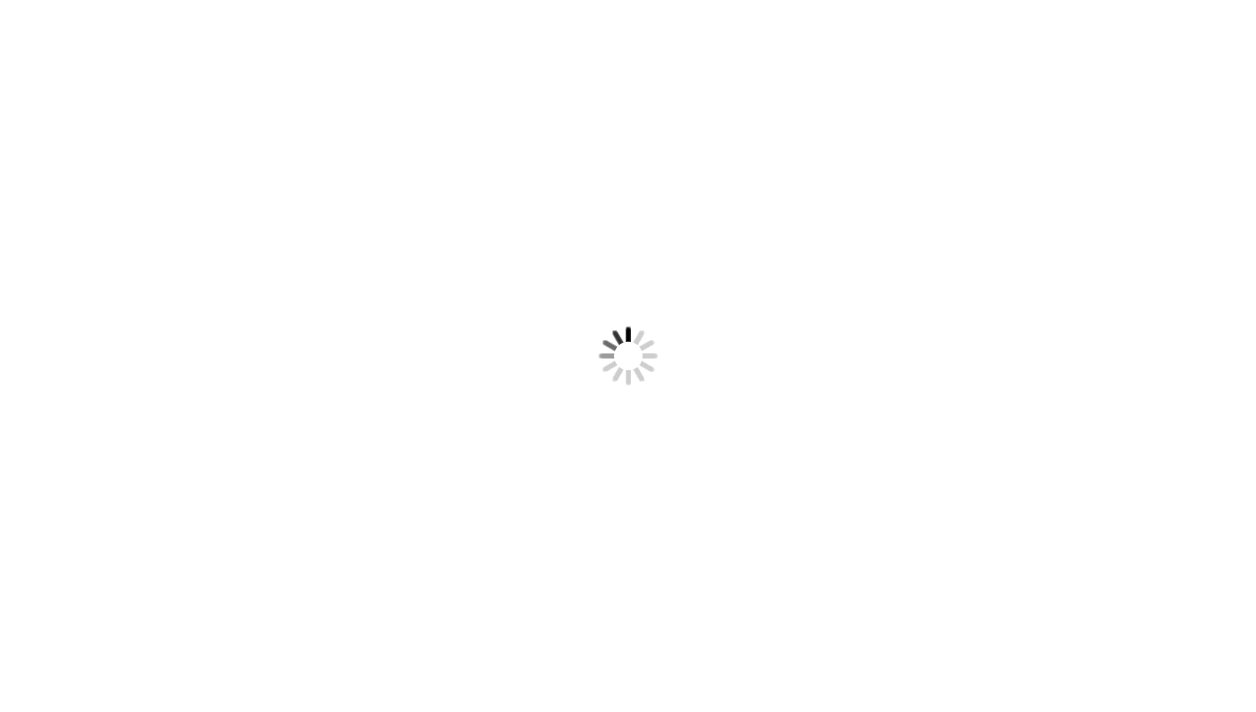 scroll, scrollTop: 0, scrollLeft: 0, axis: both 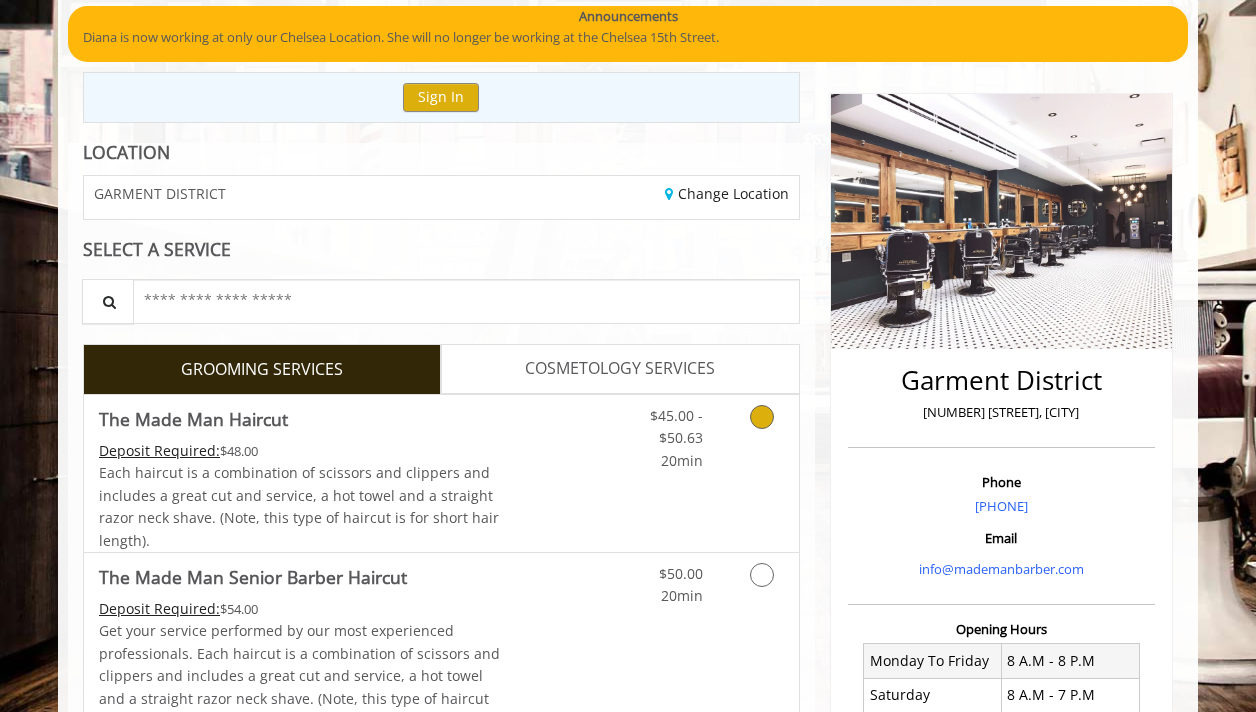 click on "Each haircut is a combination of scissors and clippers and includes a great cut and service, a hot towel and a straight razor neck shave. (Note, this type of haircut is for short hair length)." at bounding box center (299, 506) 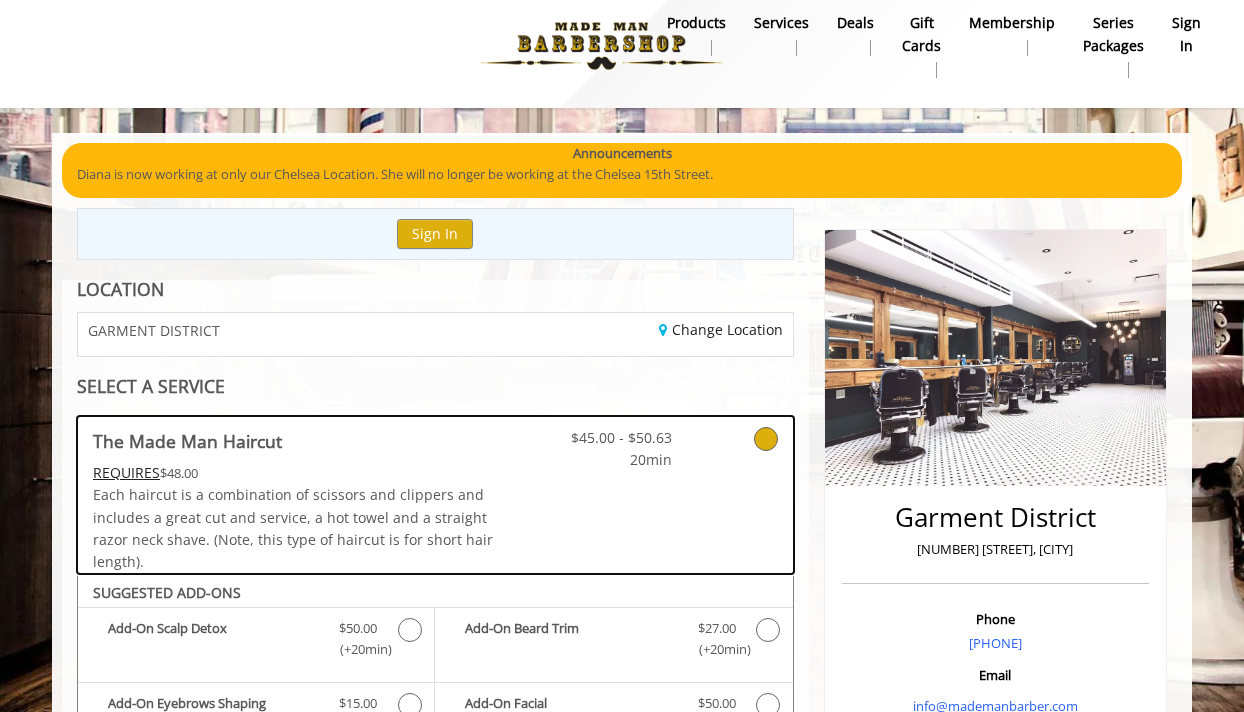 scroll, scrollTop: 0, scrollLeft: 0, axis: both 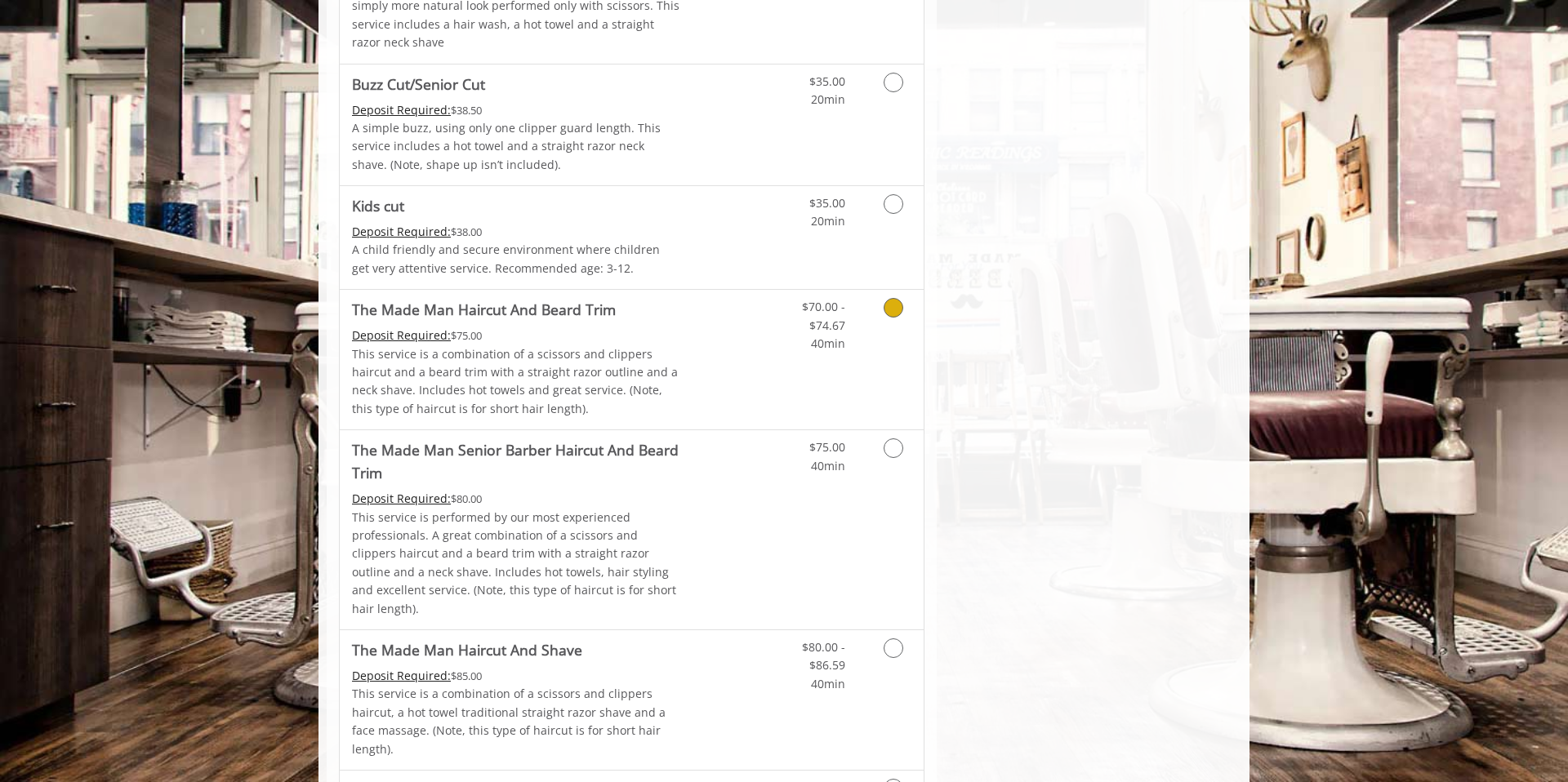 click on "This service is a combination of a scissors and clippers haircut and a beard trim with a straight razor outline and a neck shave. Includes hot towels and great service. (Note, this type of haircut is for short hair length)." at bounding box center (516, 382) 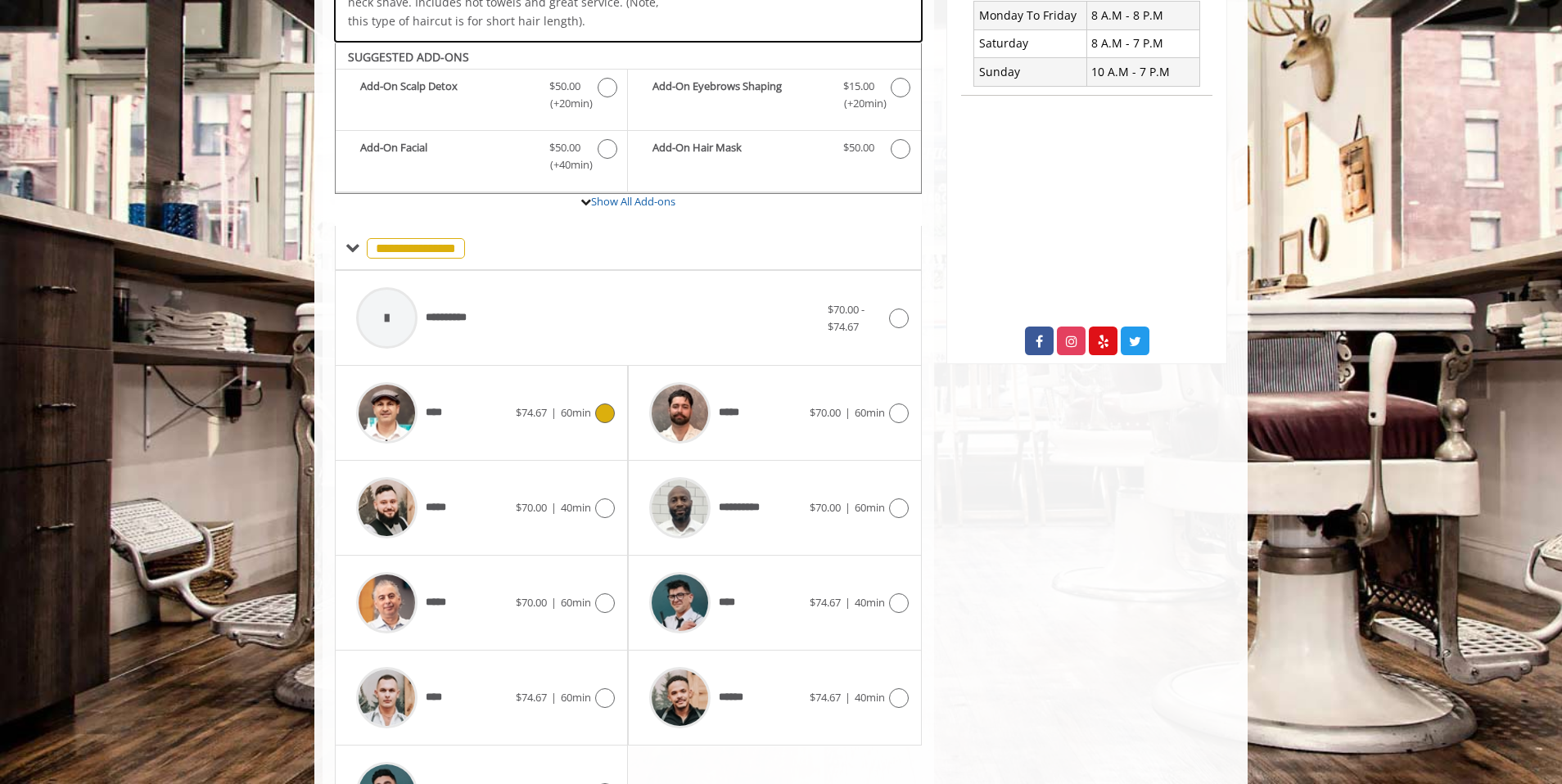 scroll, scrollTop: 505, scrollLeft: 0, axis: vertical 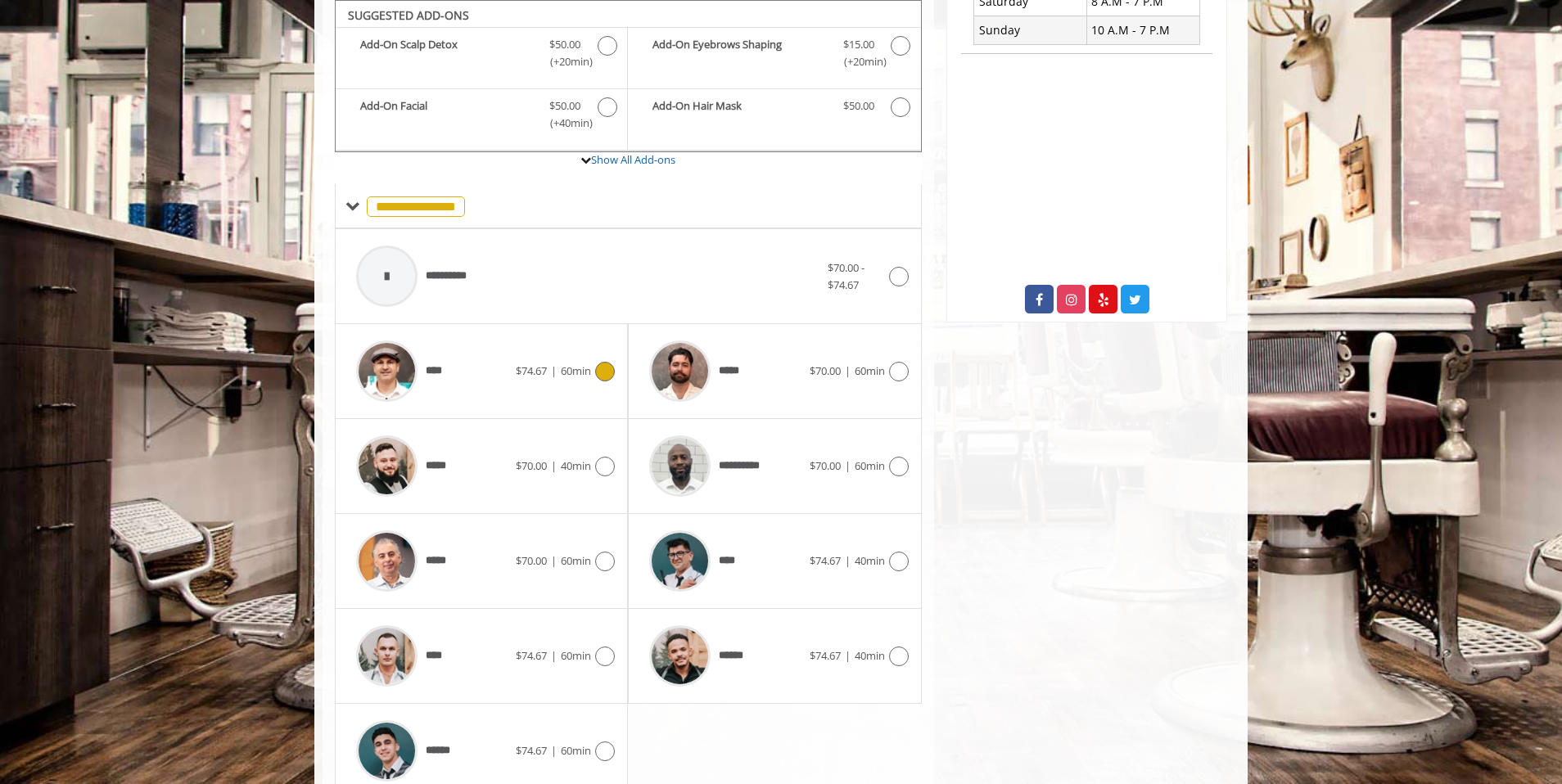 click on "****" at bounding box center (431, 371) 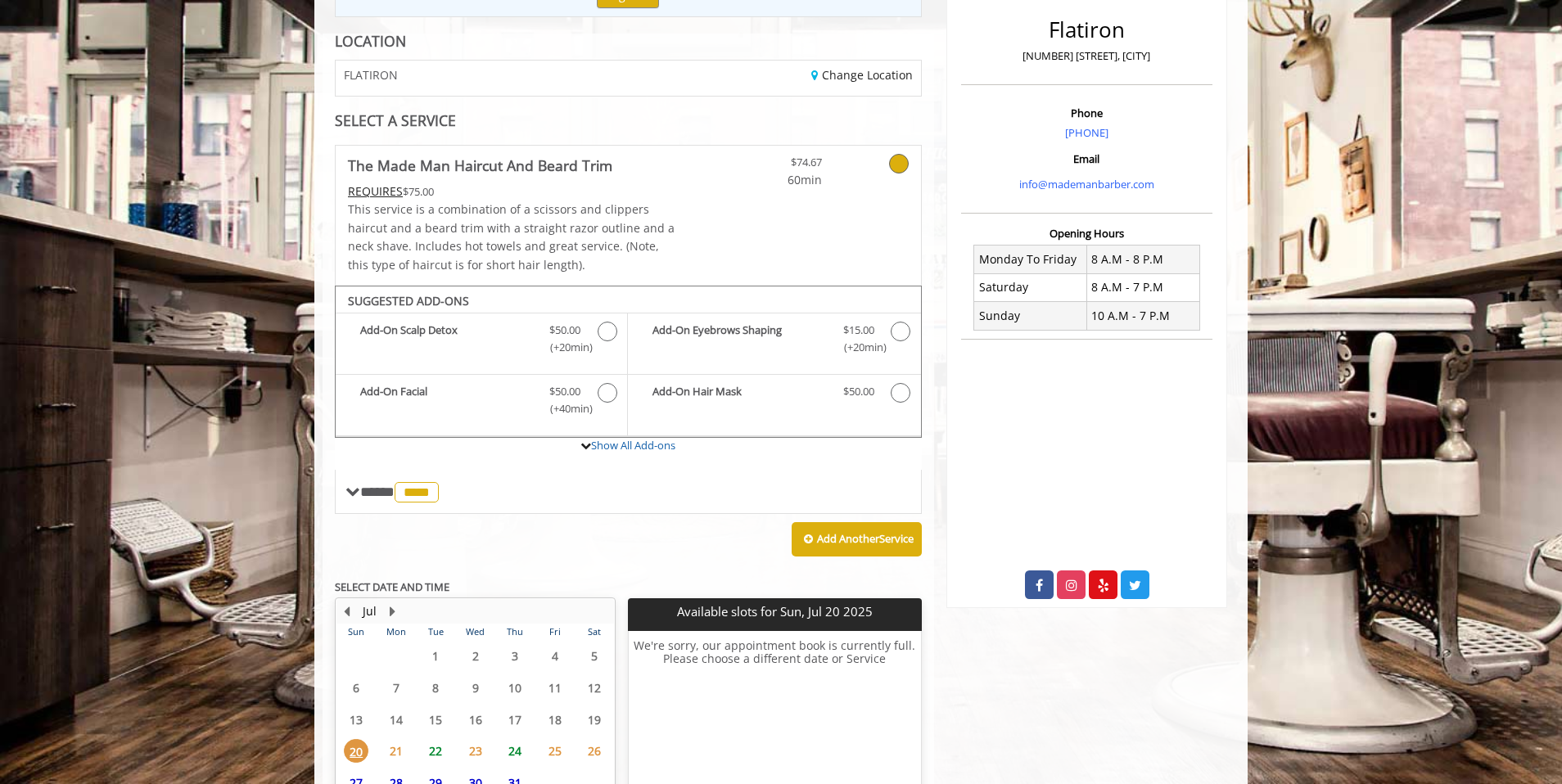 scroll, scrollTop: 370, scrollLeft: 0, axis: vertical 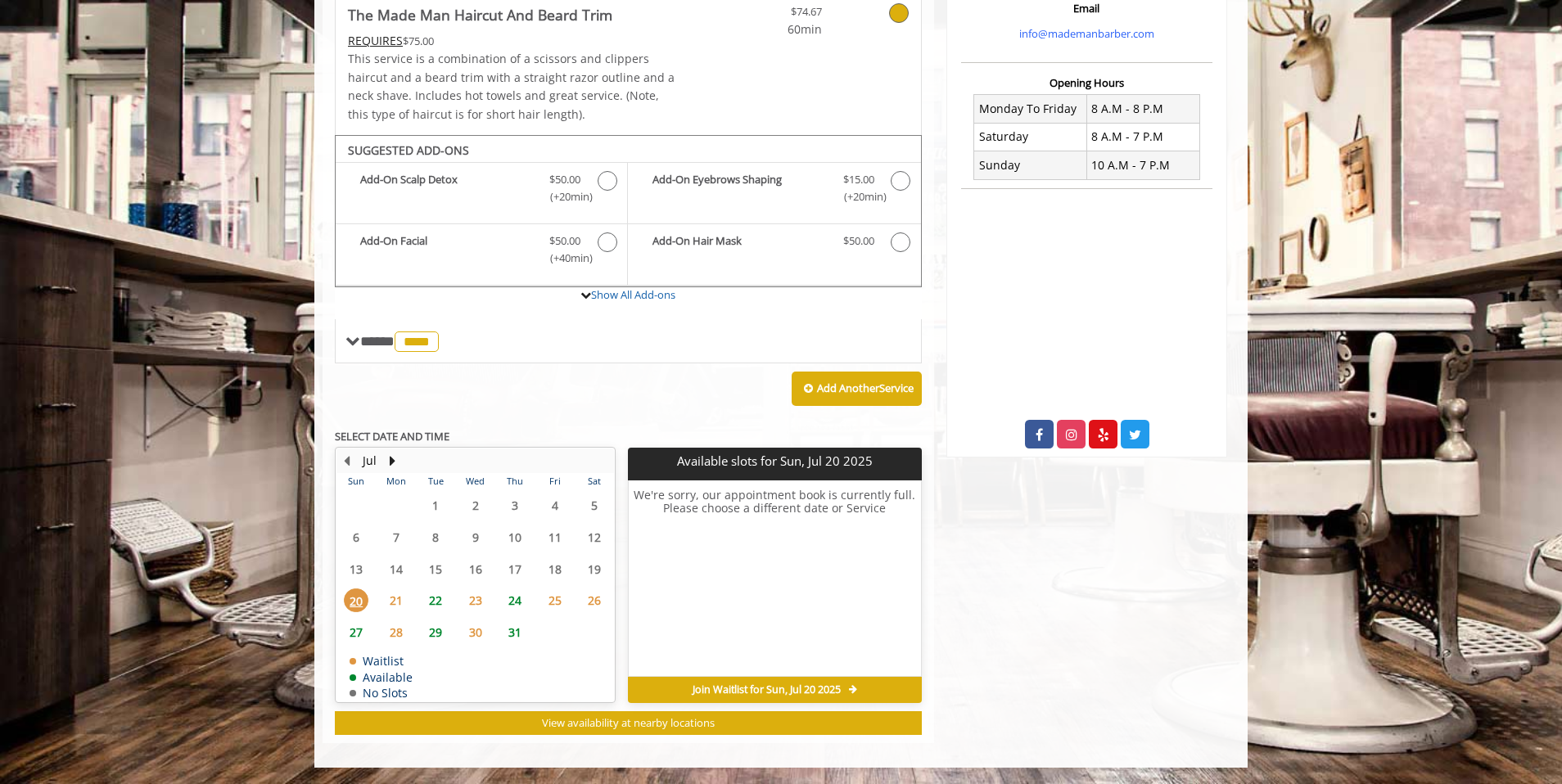 click on "25" 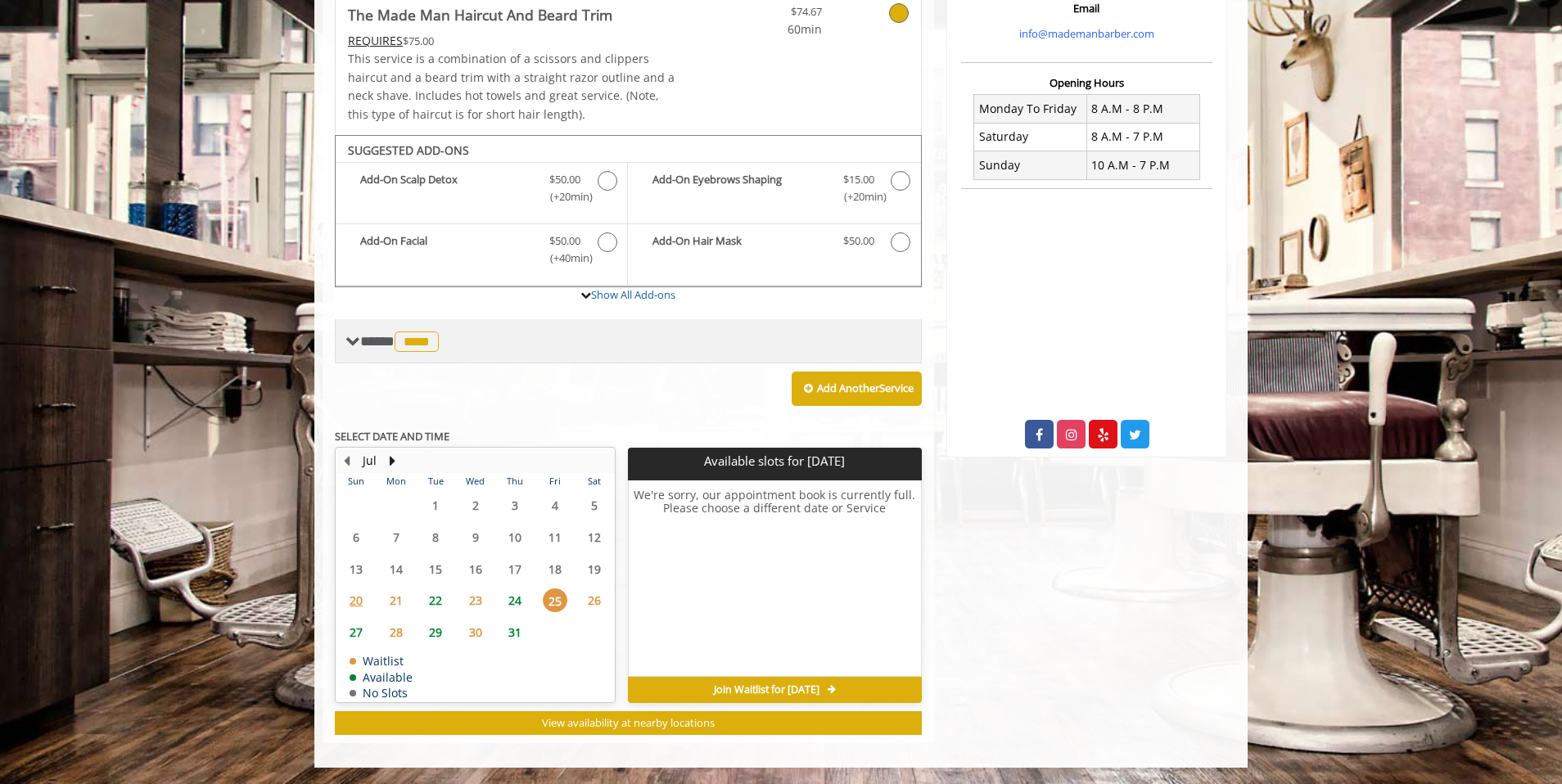 click on "**** ****    ********" at bounding box center (401, 341) 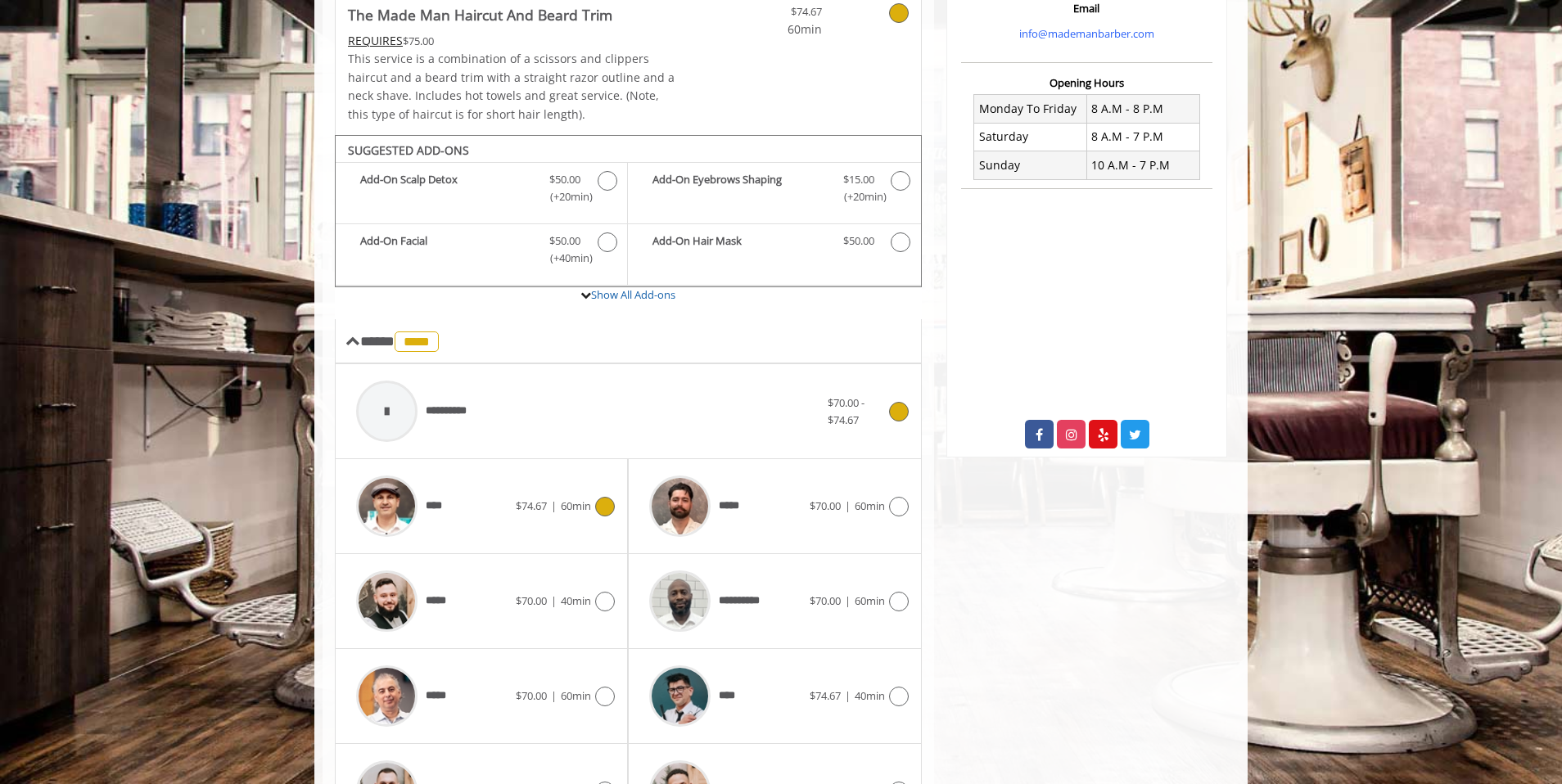 click at bounding box center [386, 411] 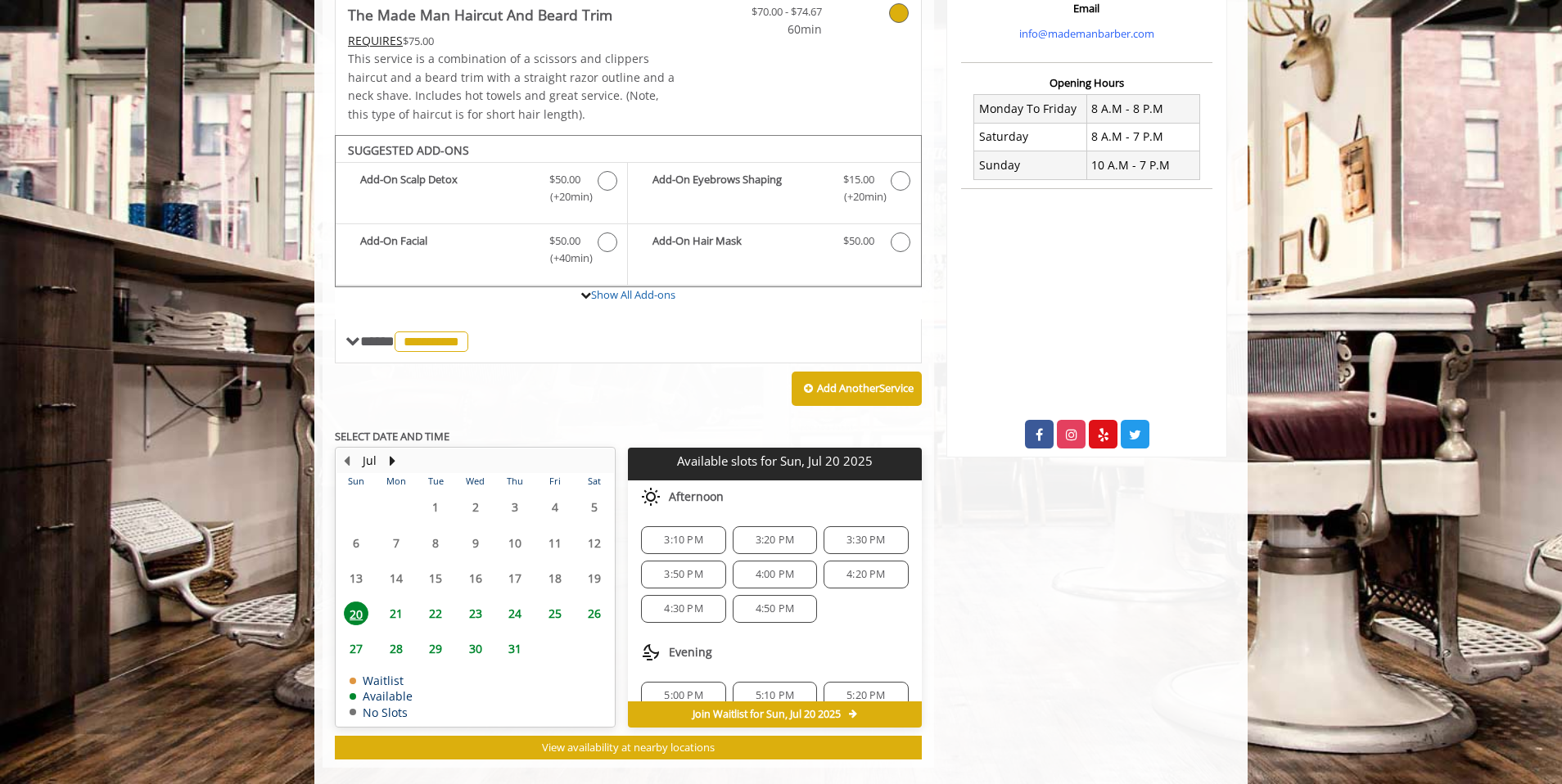 scroll, scrollTop: 394, scrollLeft: 0, axis: vertical 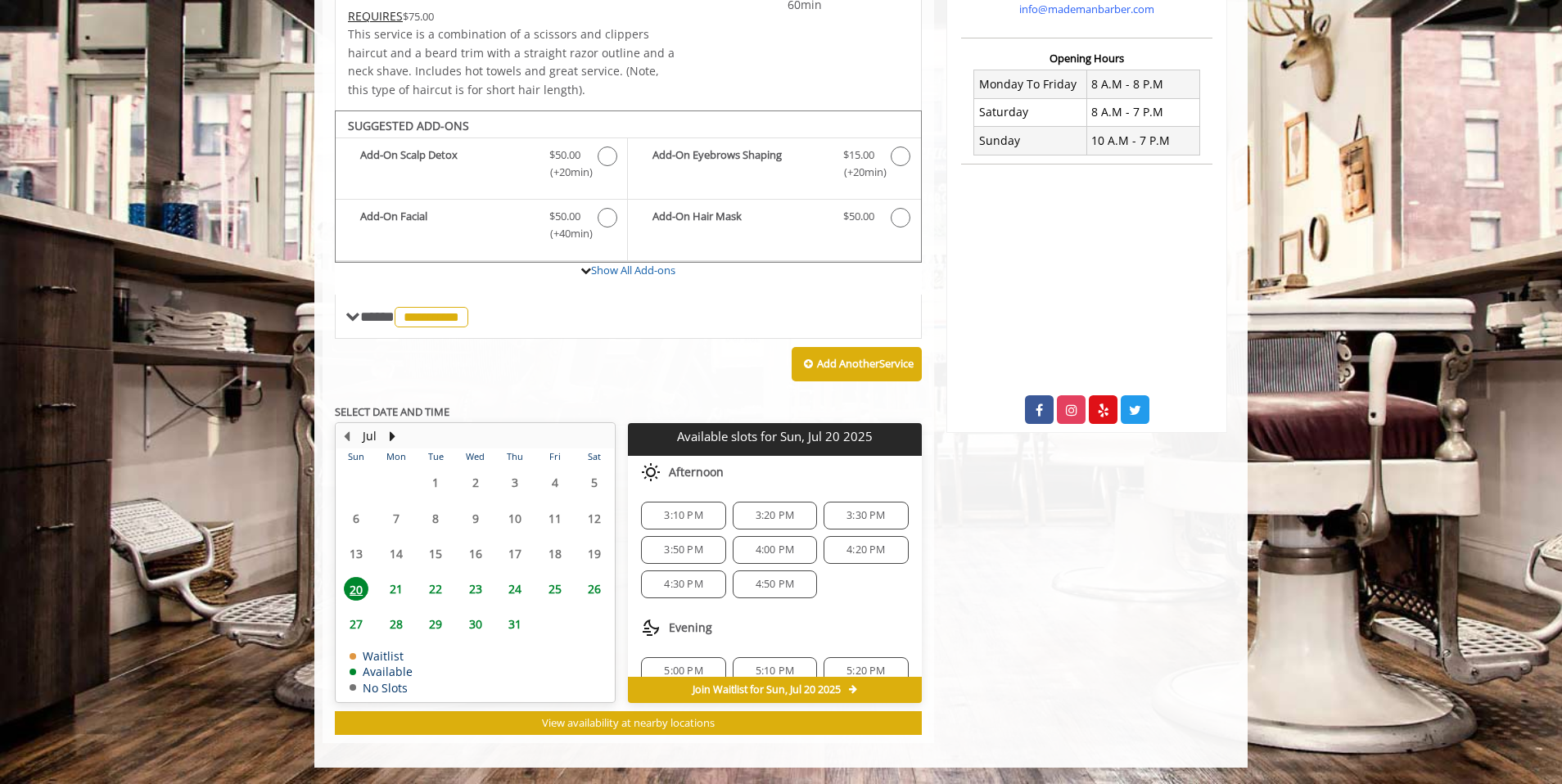 click on "25" 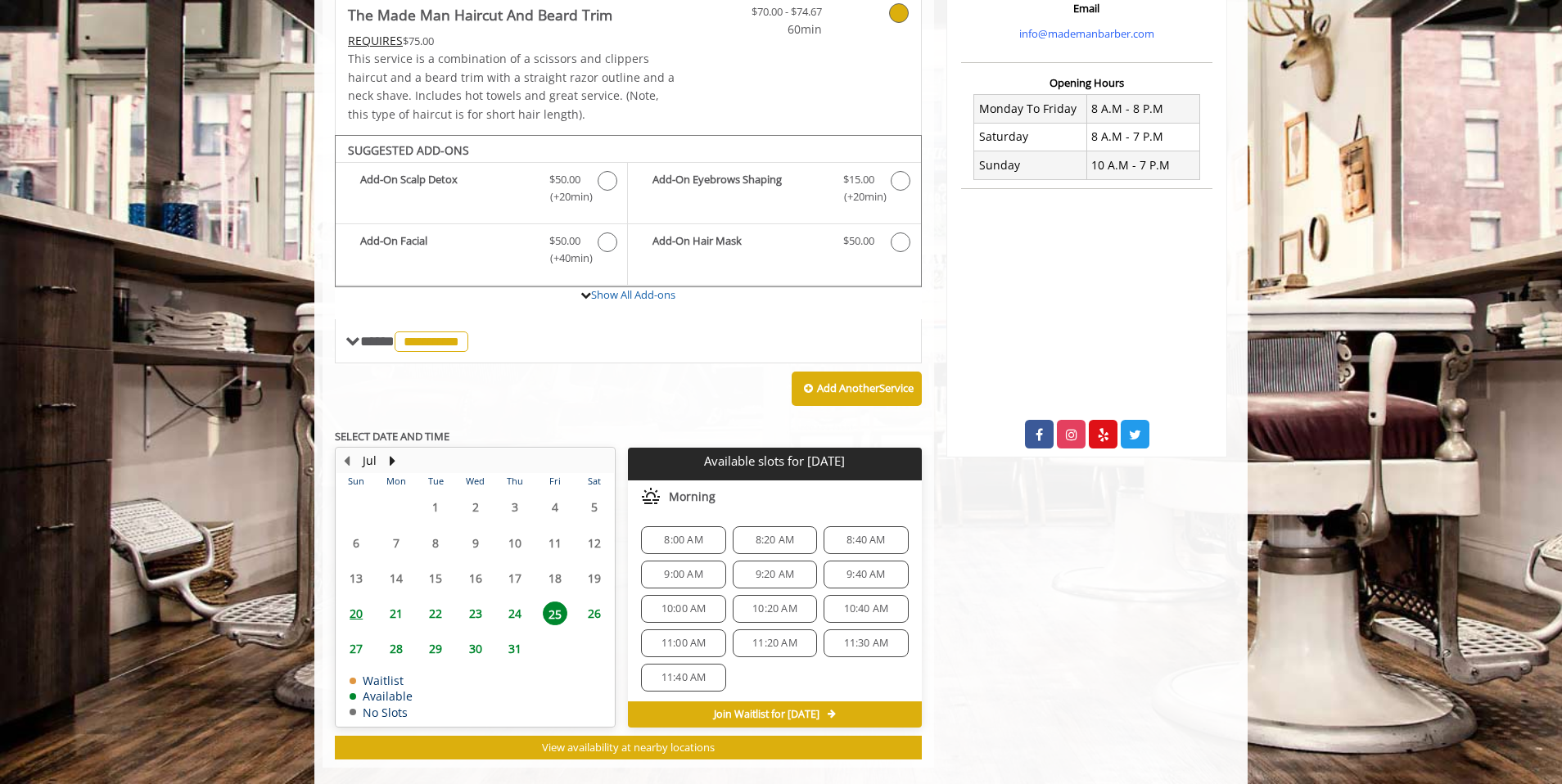 scroll, scrollTop: 394, scrollLeft: 0, axis: vertical 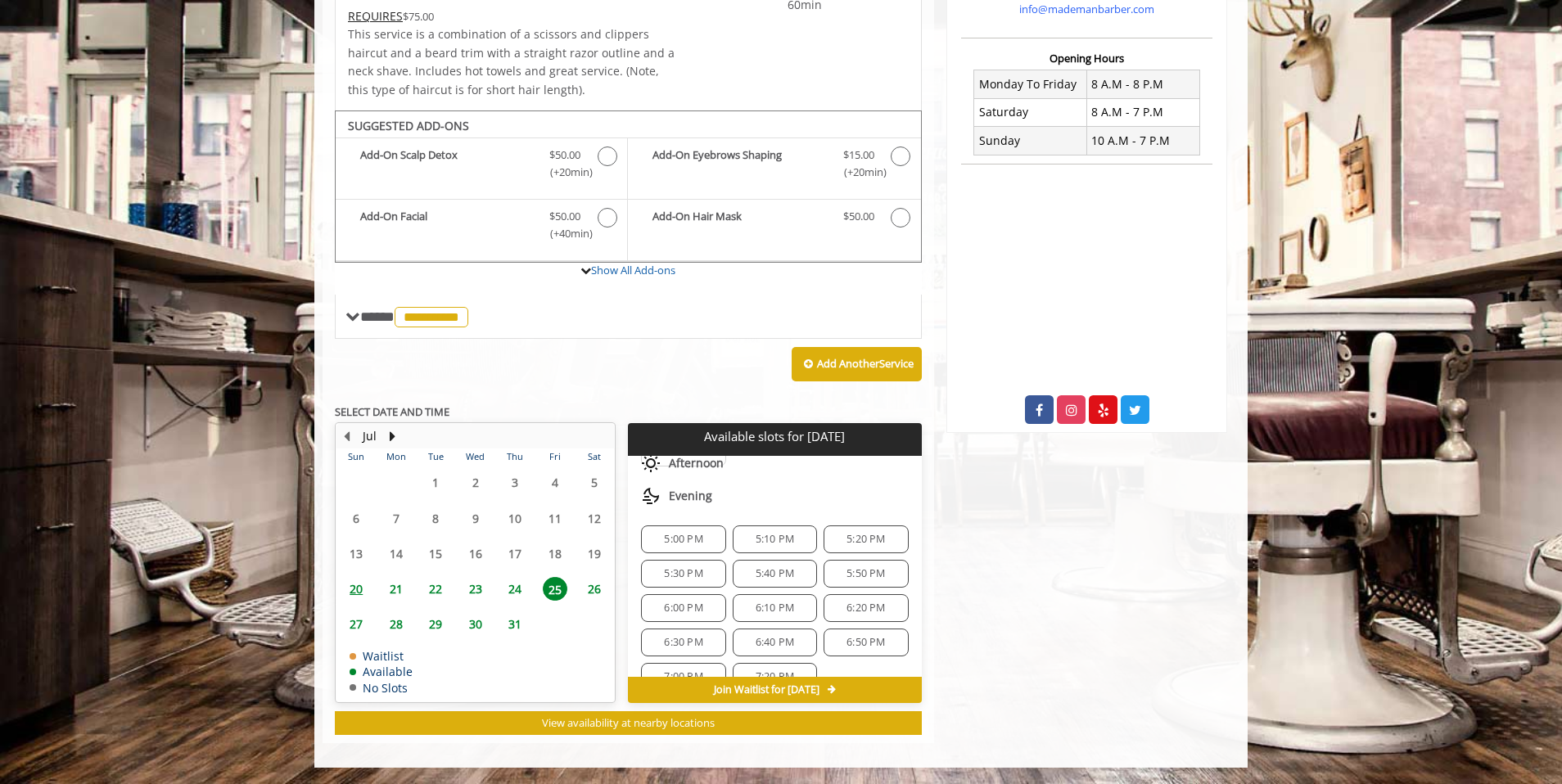 click on "6:30 PM" 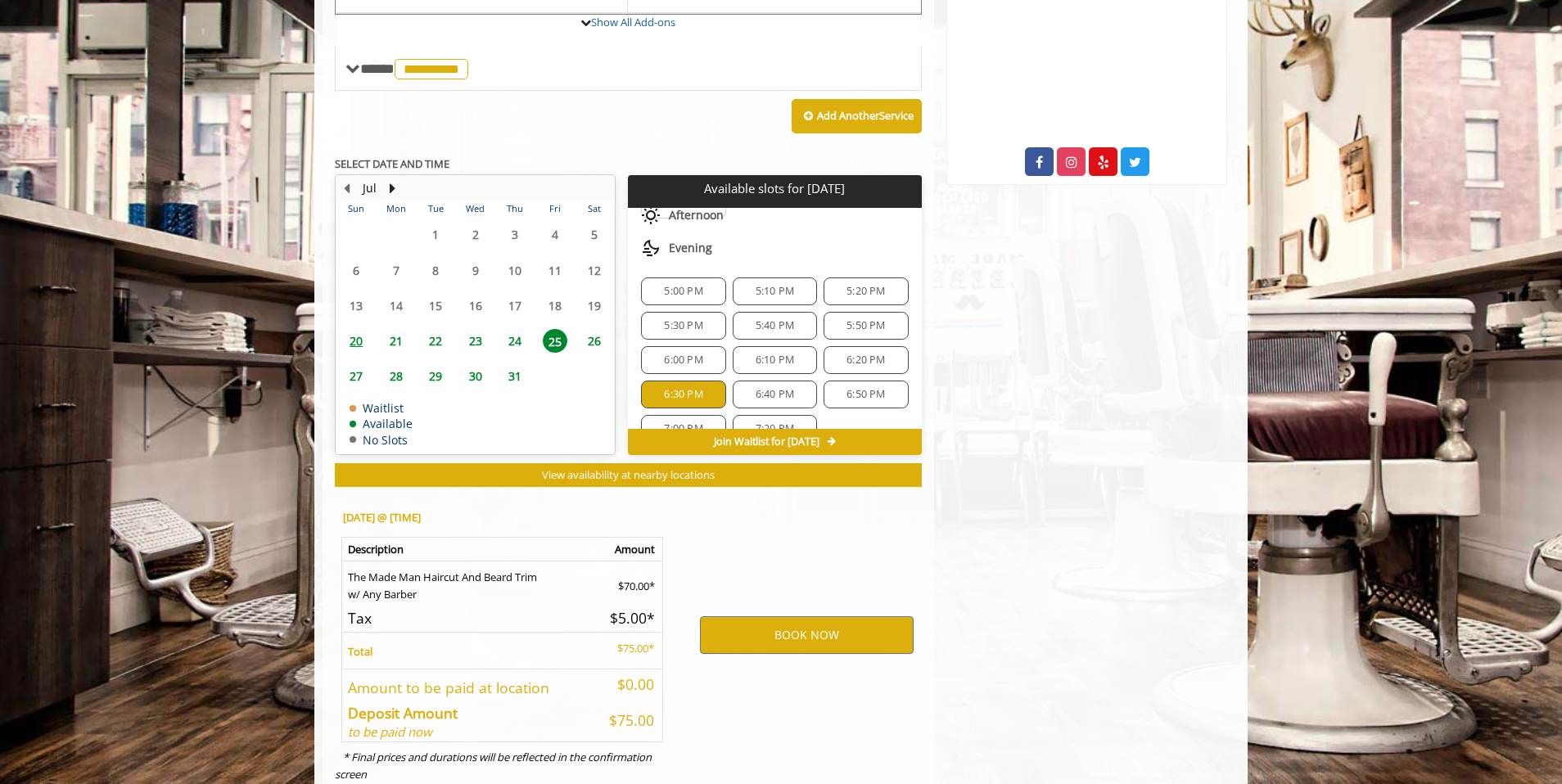 scroll, scrollTop: 690, scrollLeft: 0, axis: vertical 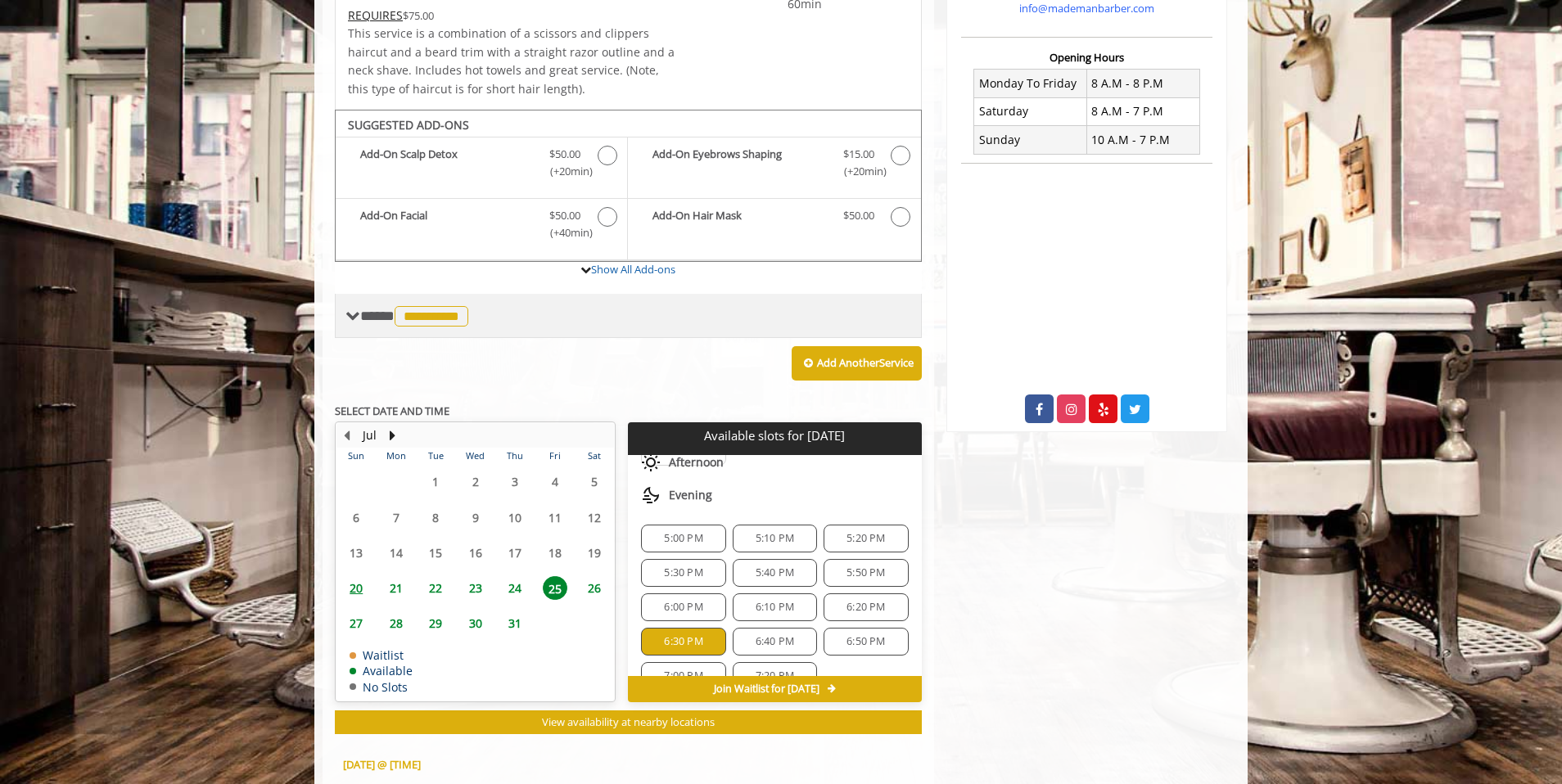 click on "**********" at bounding box center [416, 316] 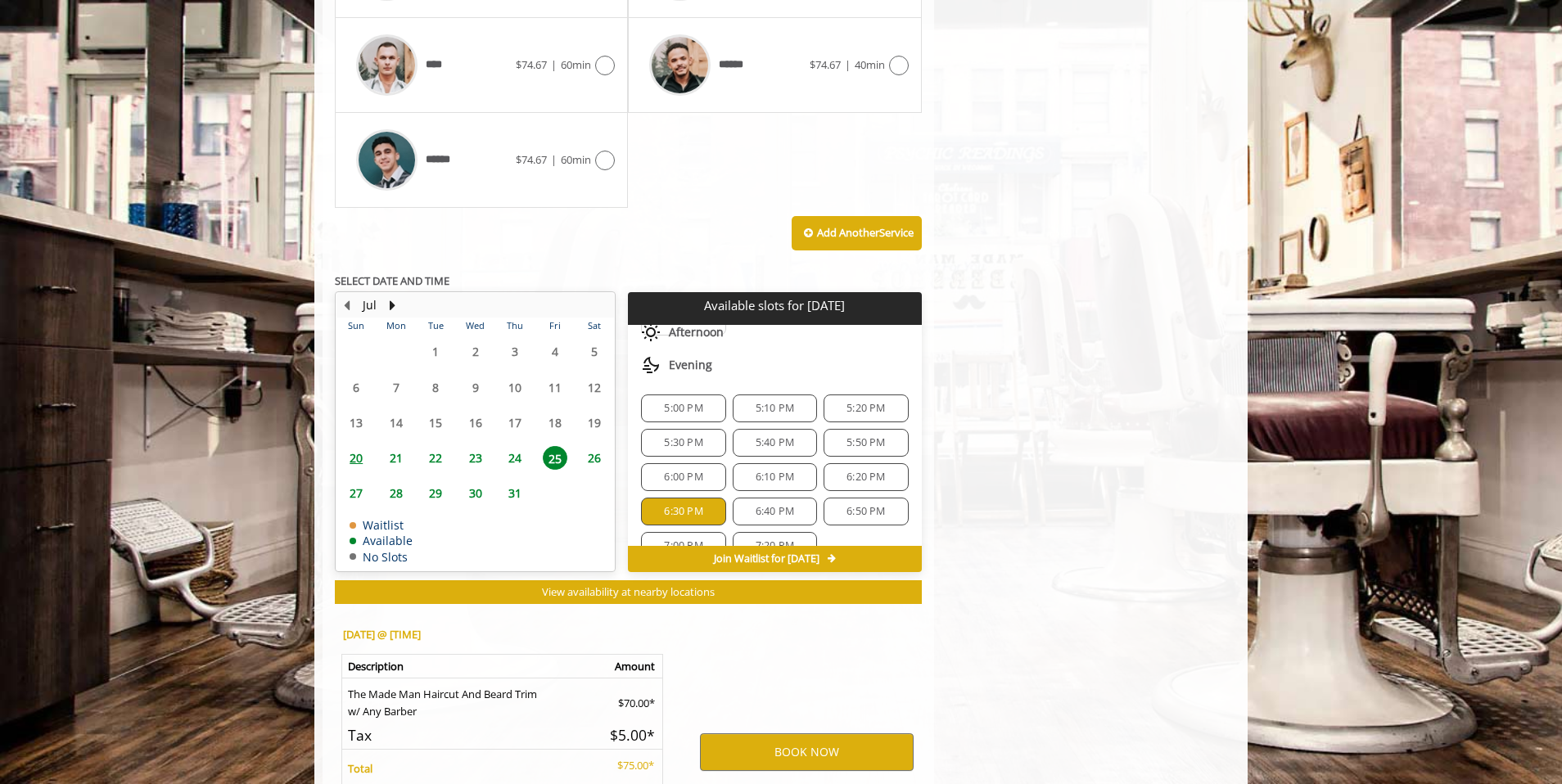 scroll, scrollTop: 1140, scrollLeft: 0, axis: vertical 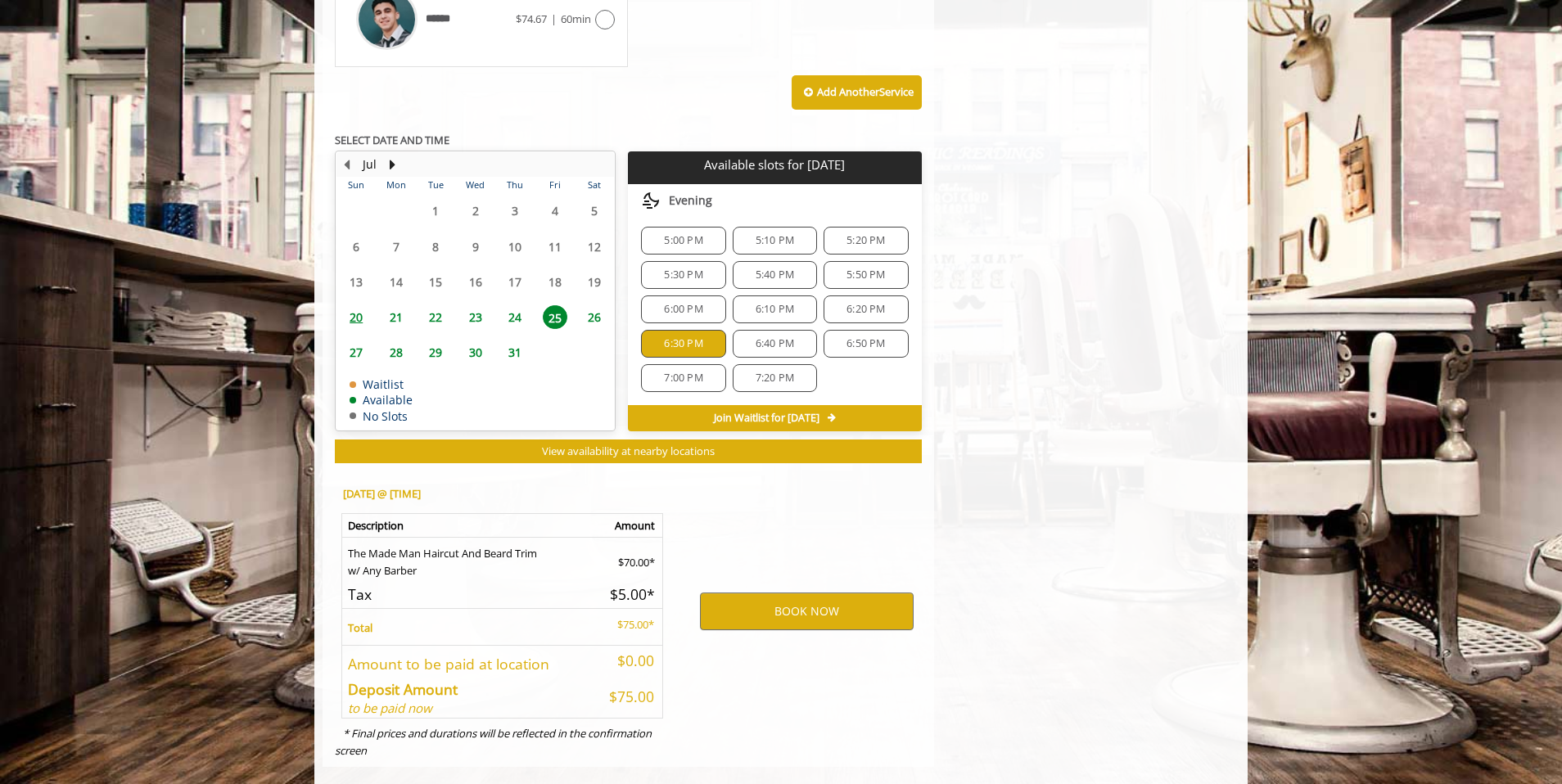 click on "6:20 PM" 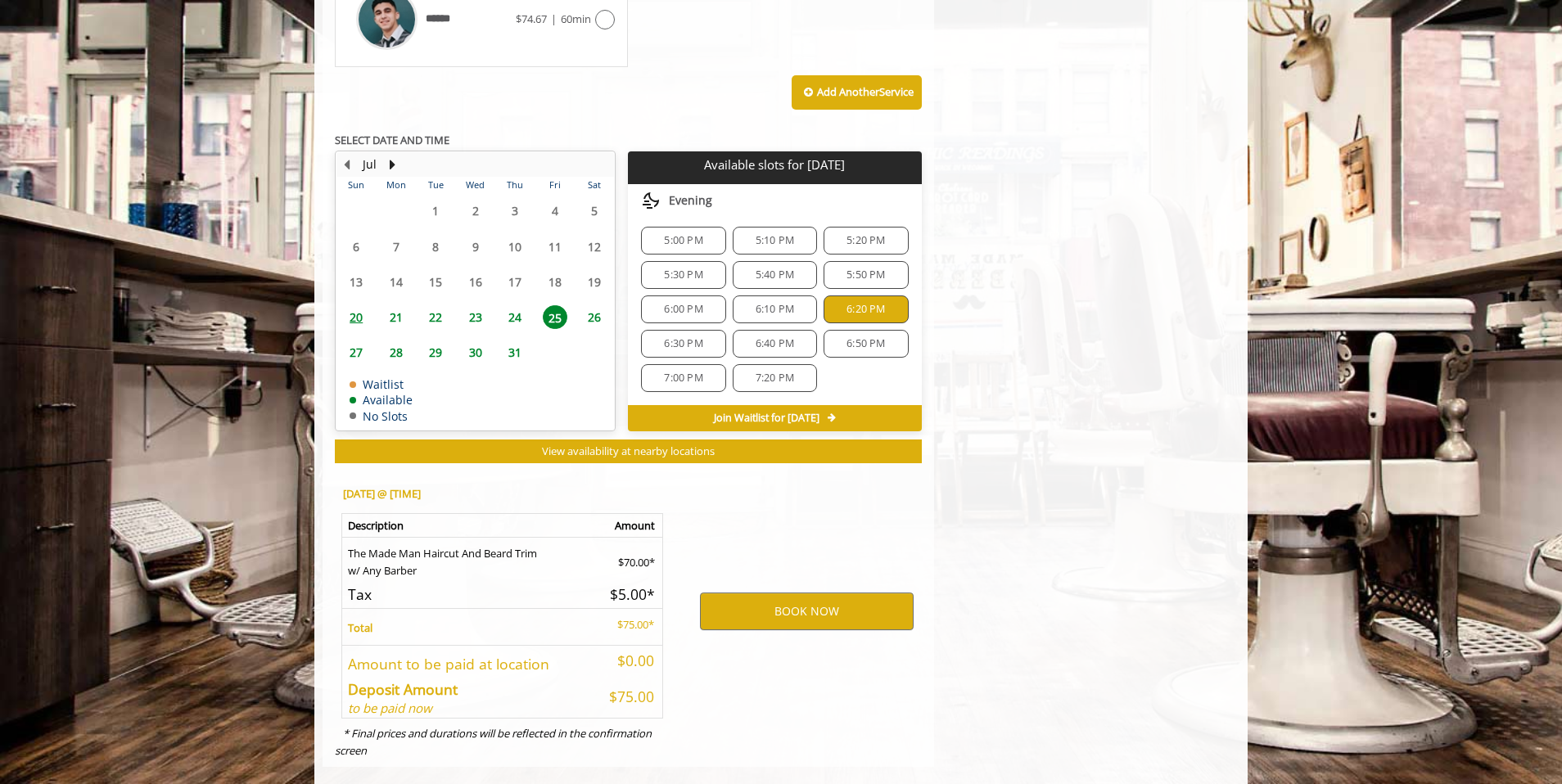 scroll, scrollTop: 1260, scrollLeft: 0, axis: vertical 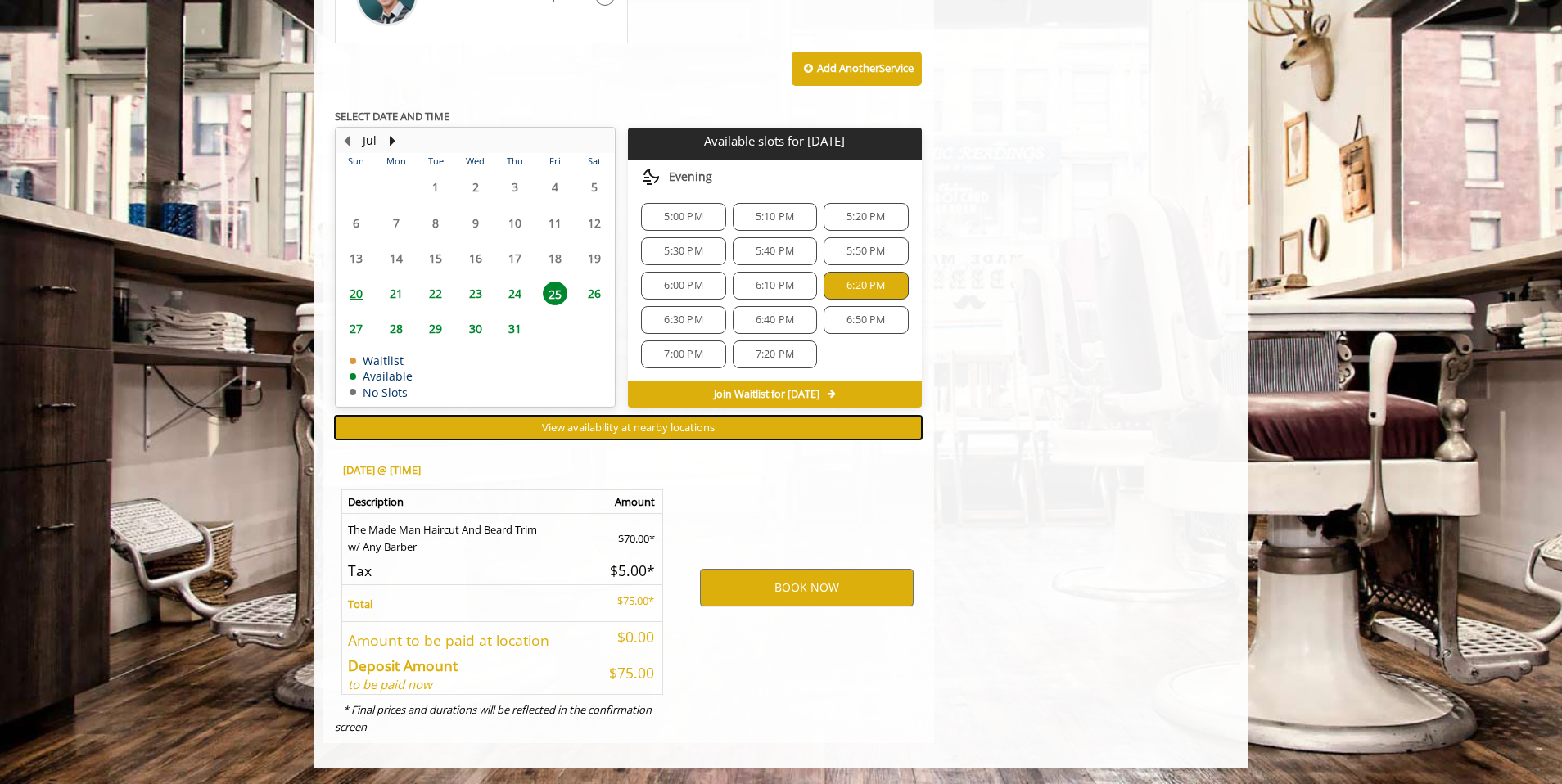 click on "View availability at nearby locations" at bounding box center [628, 427] 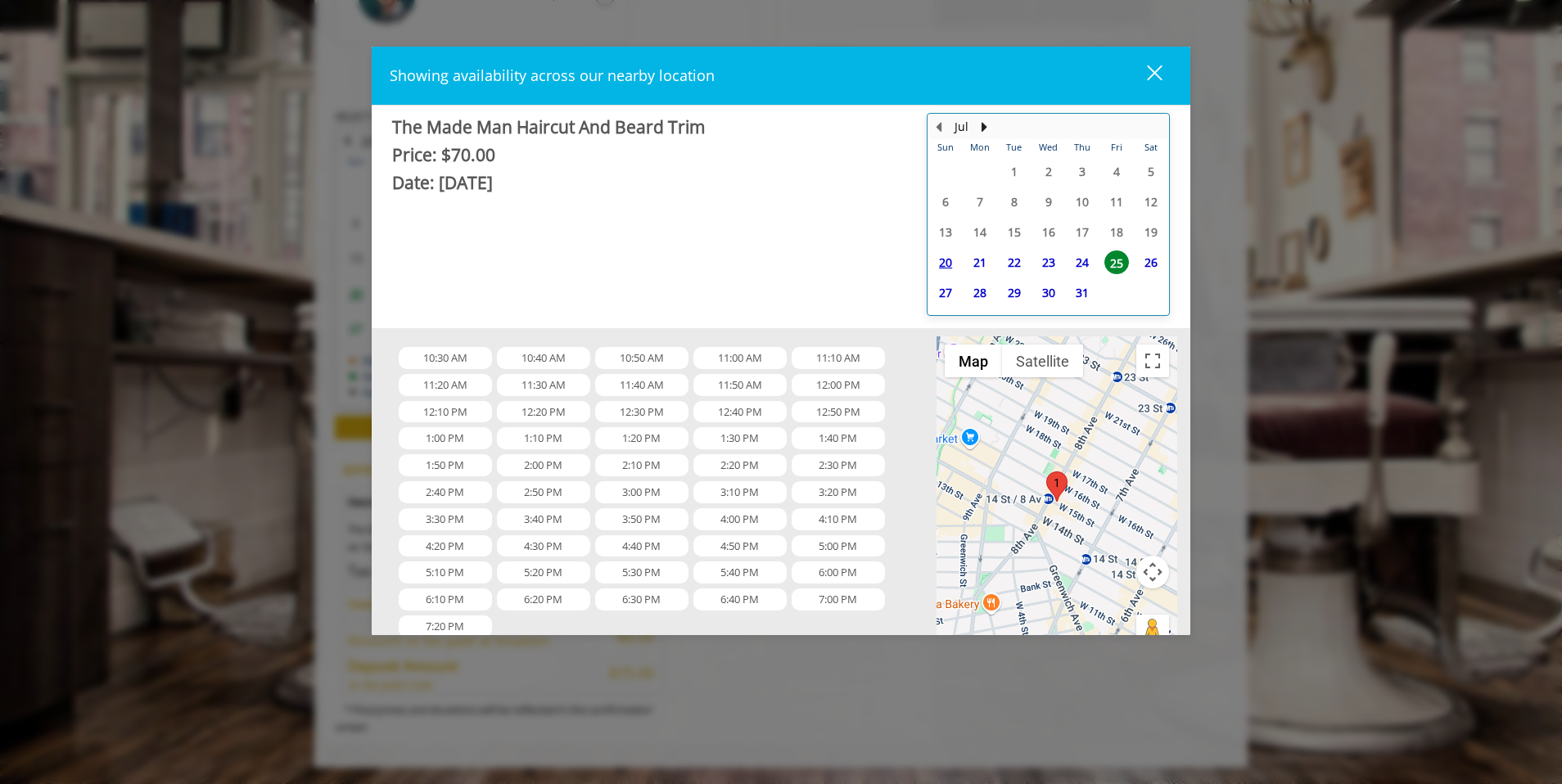 scroll, scrollTop: 180, scrollLeft: 0, axis: vertical 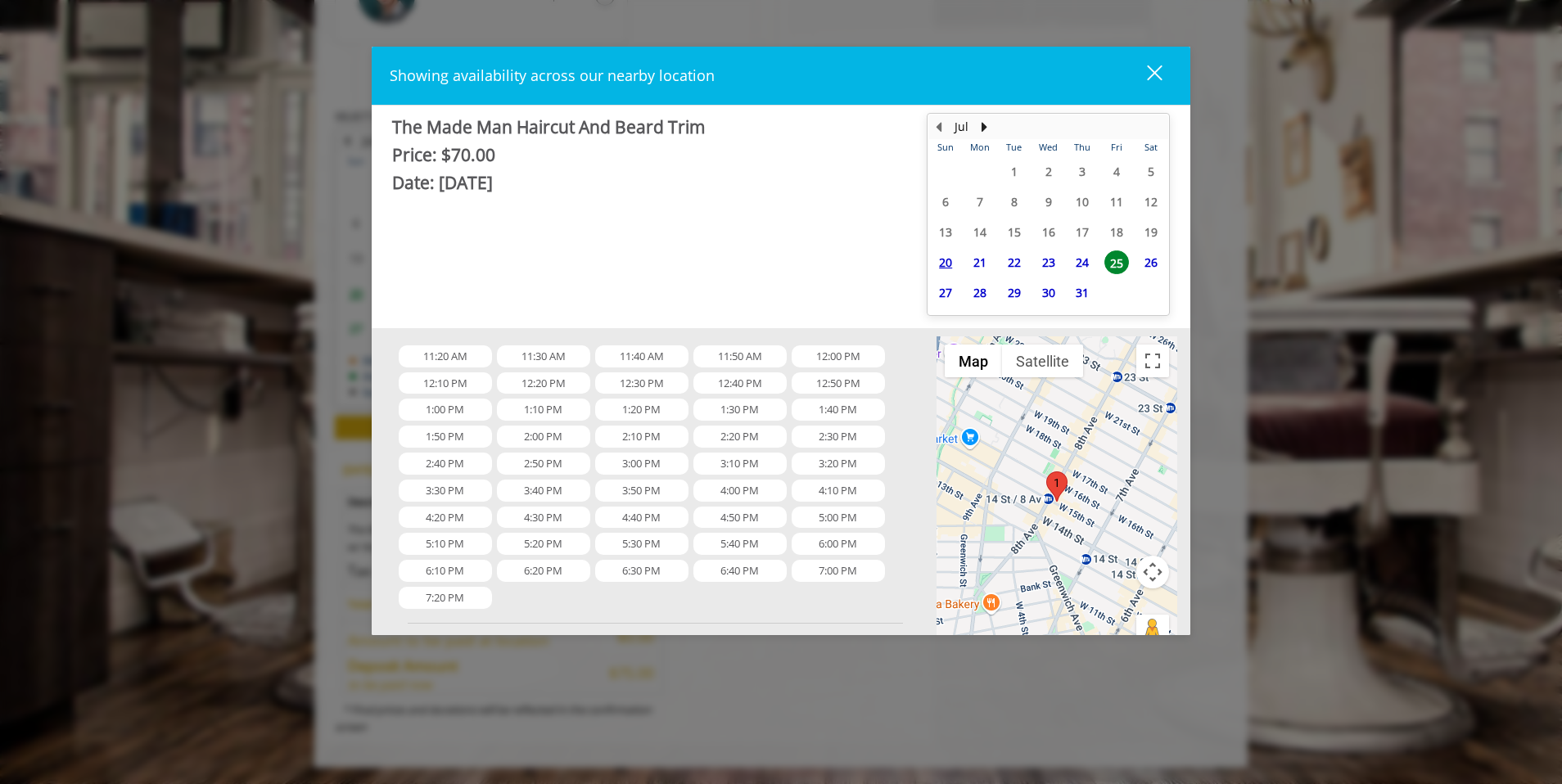 click on "close" at bounding box center [1144, 76] 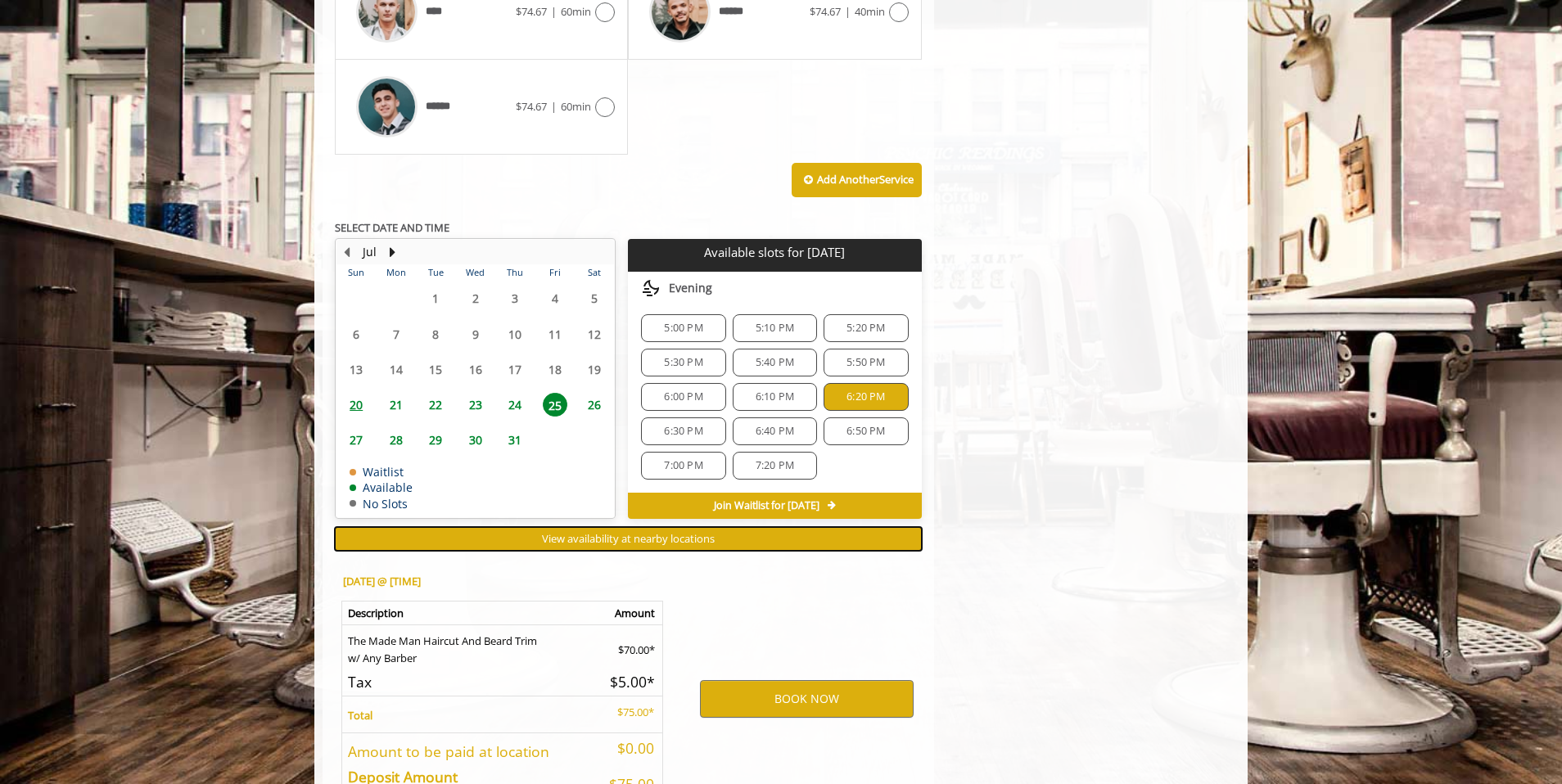 scroll, scrollTop: 1260, scrollLeft: 0, axis: vertical 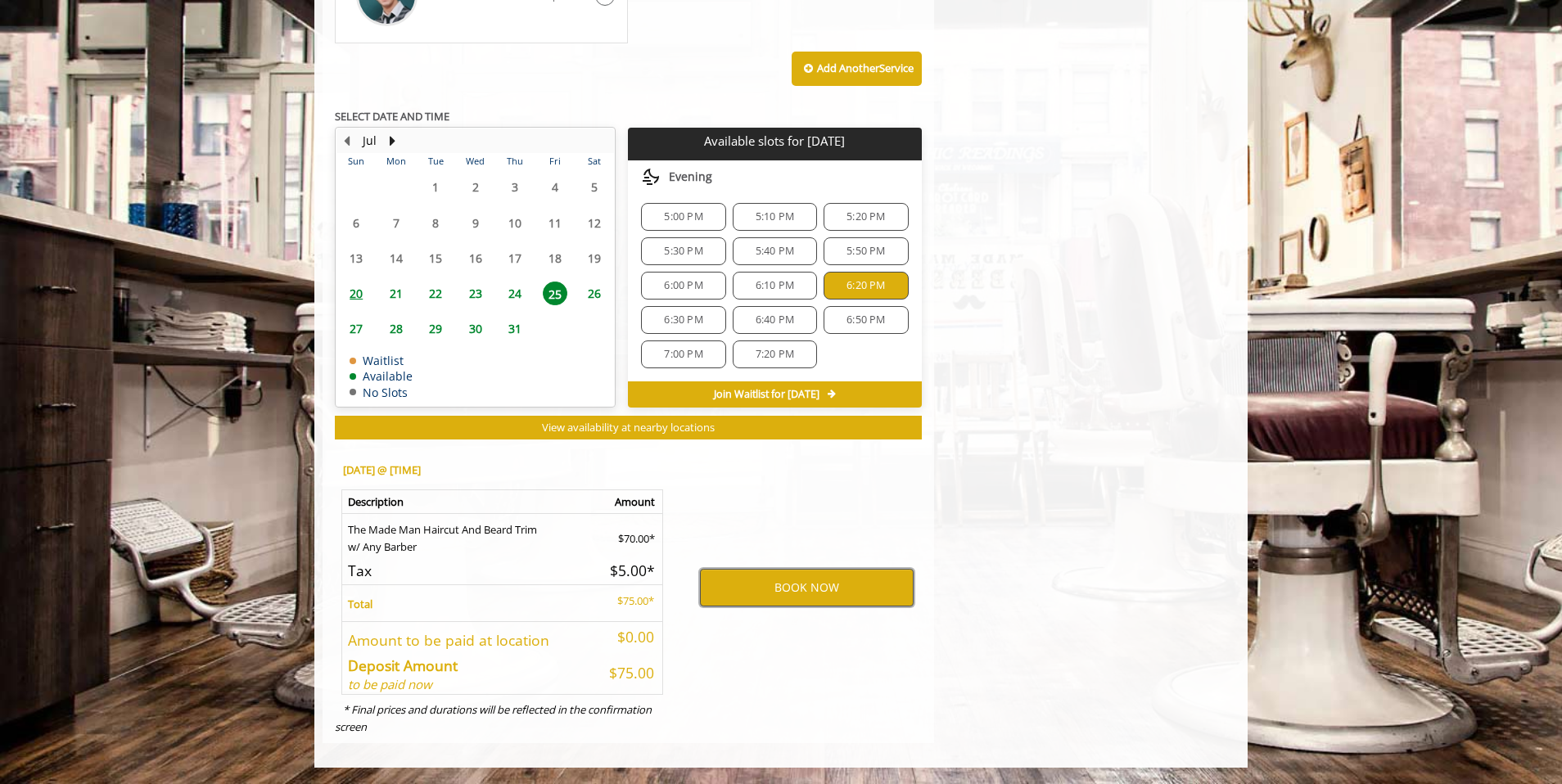click on "BOOK NOW" at bounding box center [806, 588] 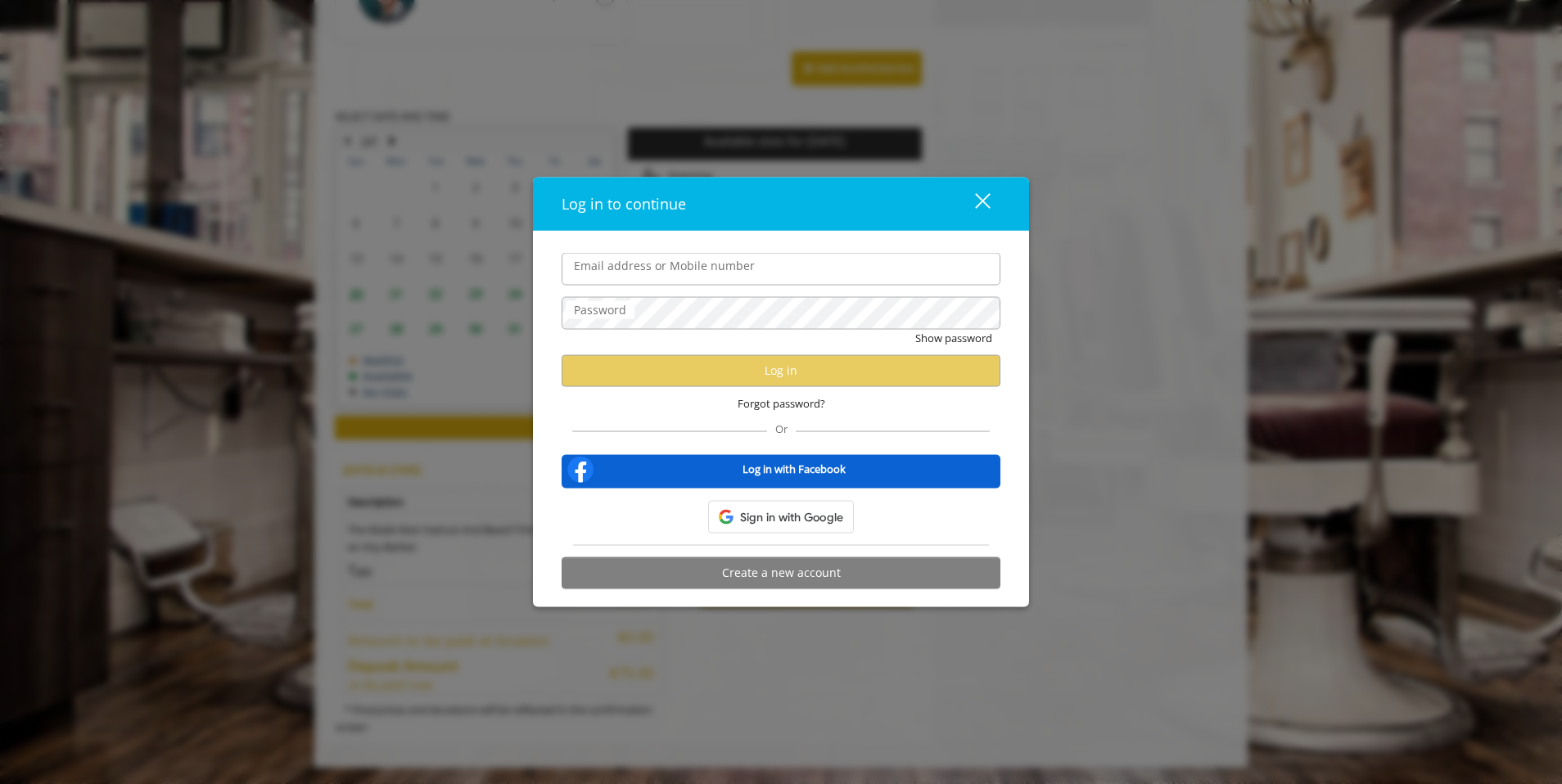type on "**********" 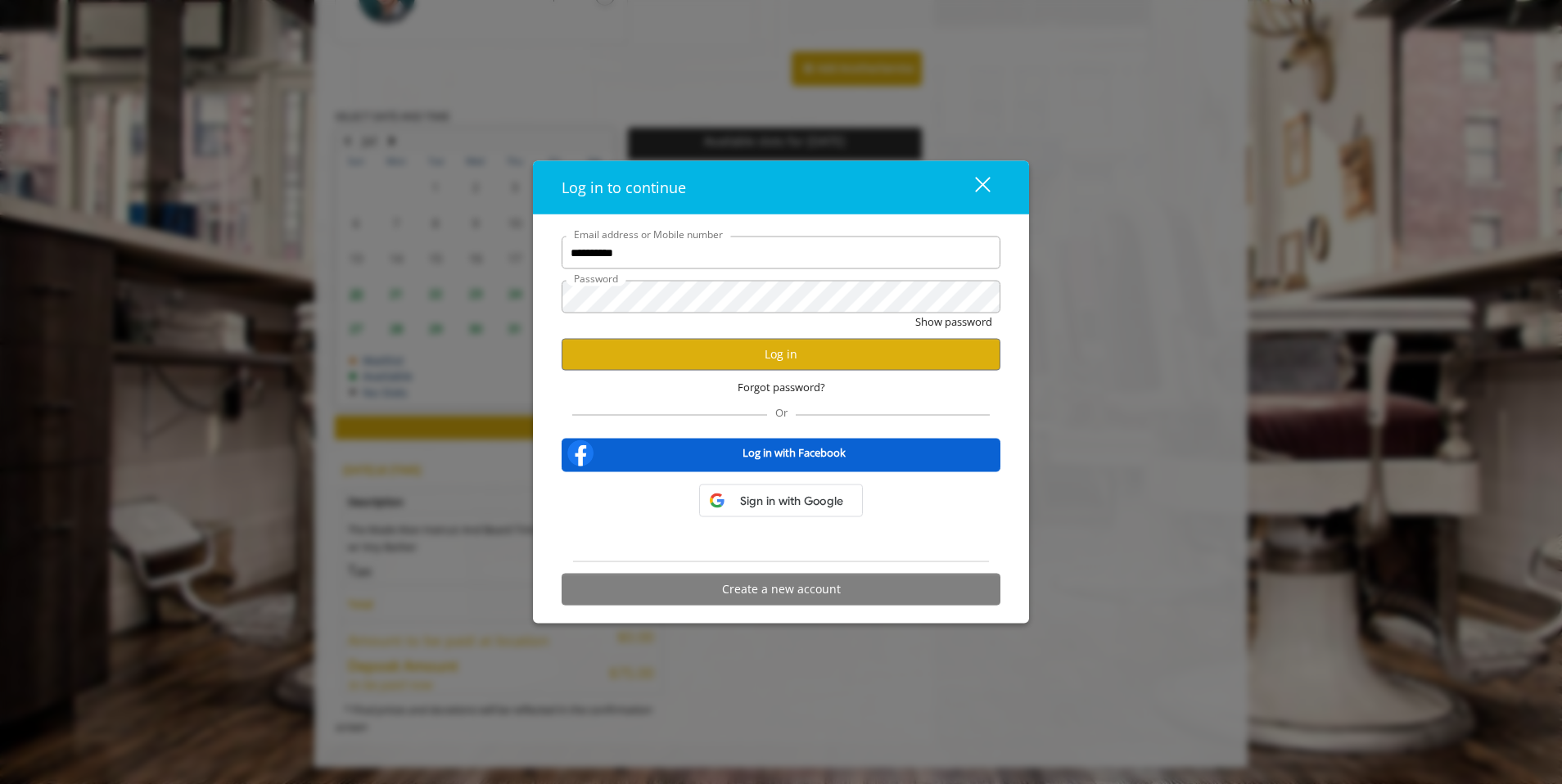 scroll, scrollTop: 0, scrollLeft: 0, axis: both 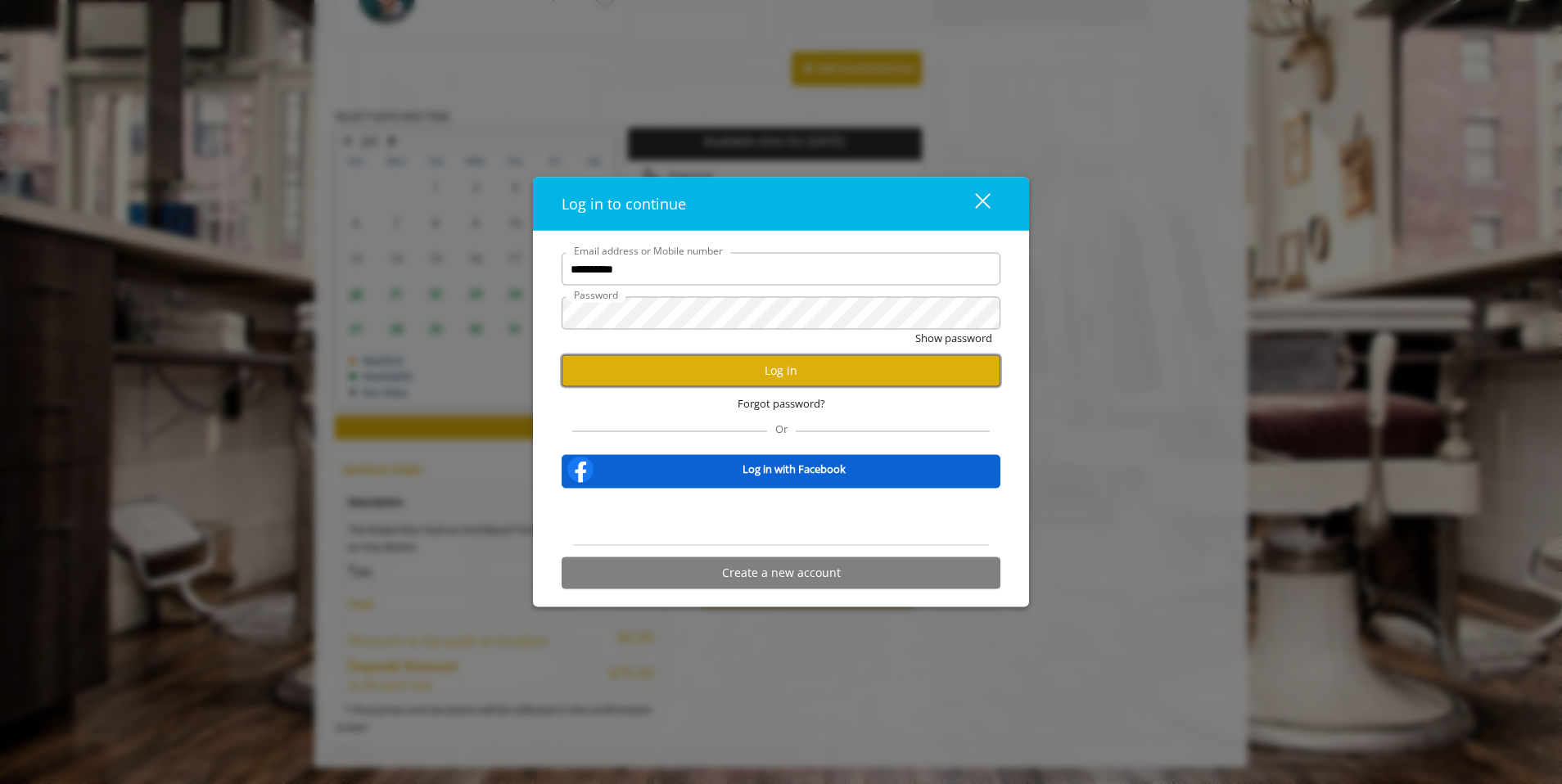 click on "Log in" at bounding box center (781, 370) 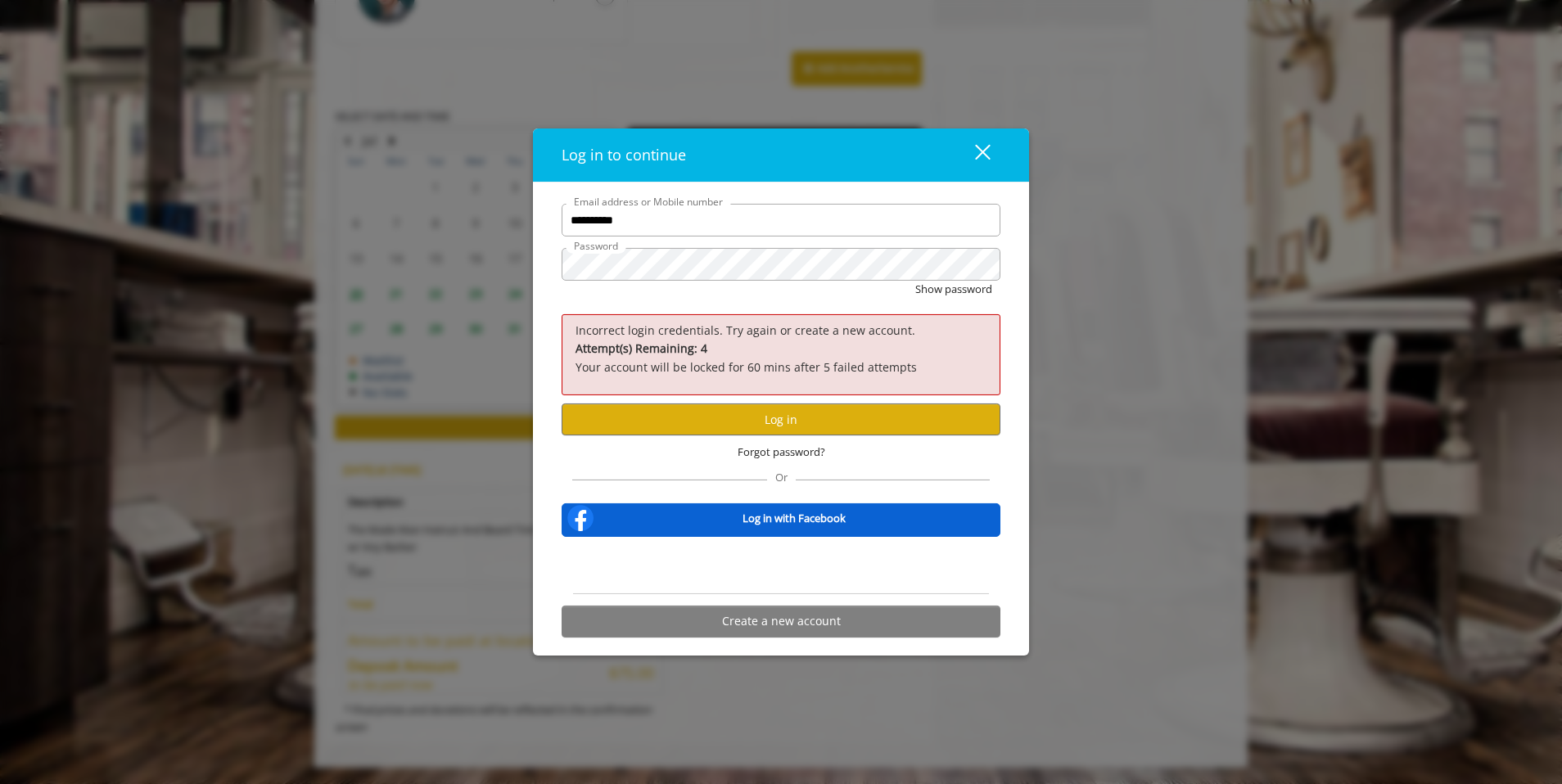 click on "**********" at bounding box center (781, 425) 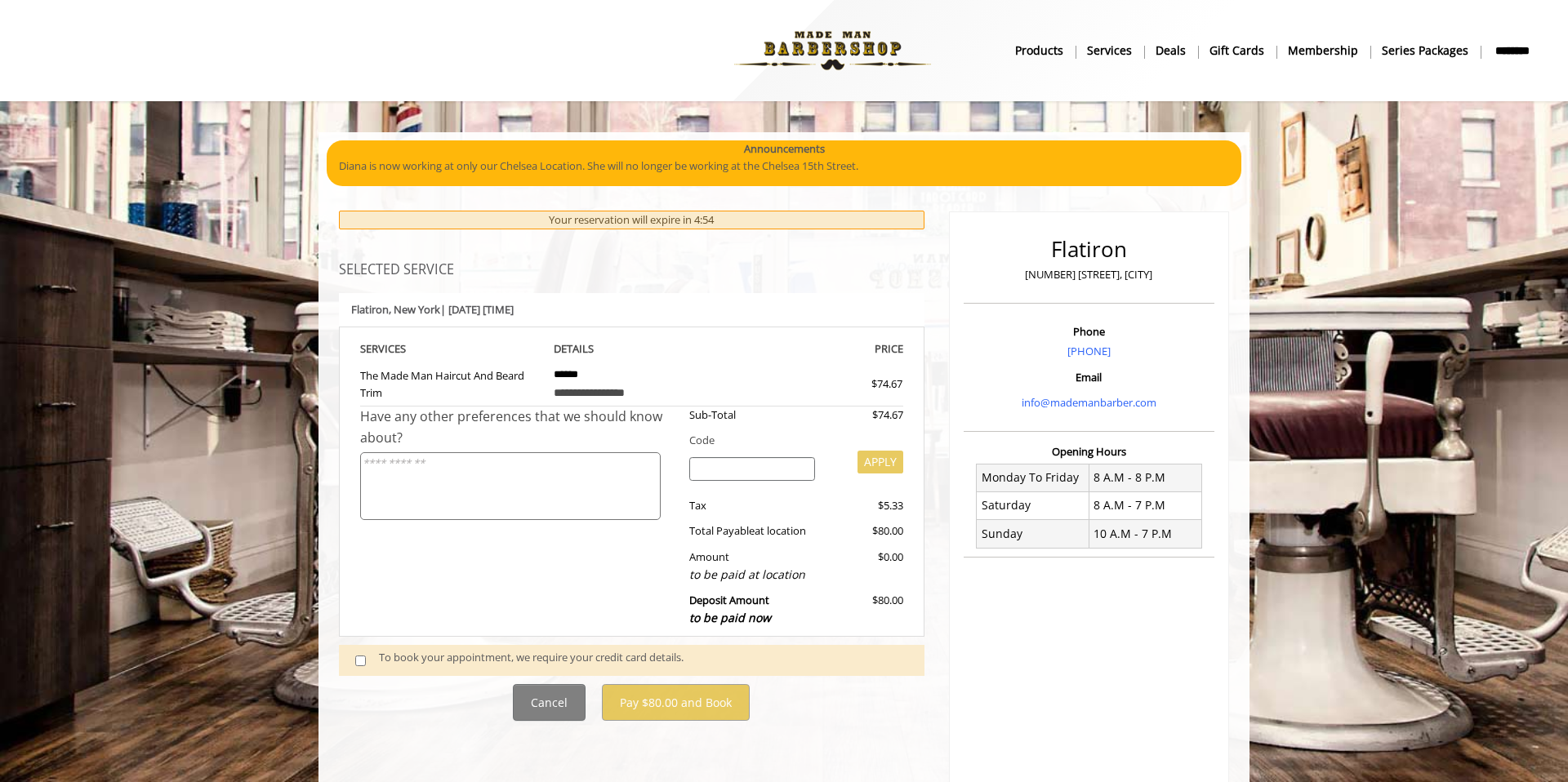 scroll, scrollTop: 84, scrollLeft: 0, axis: vertical 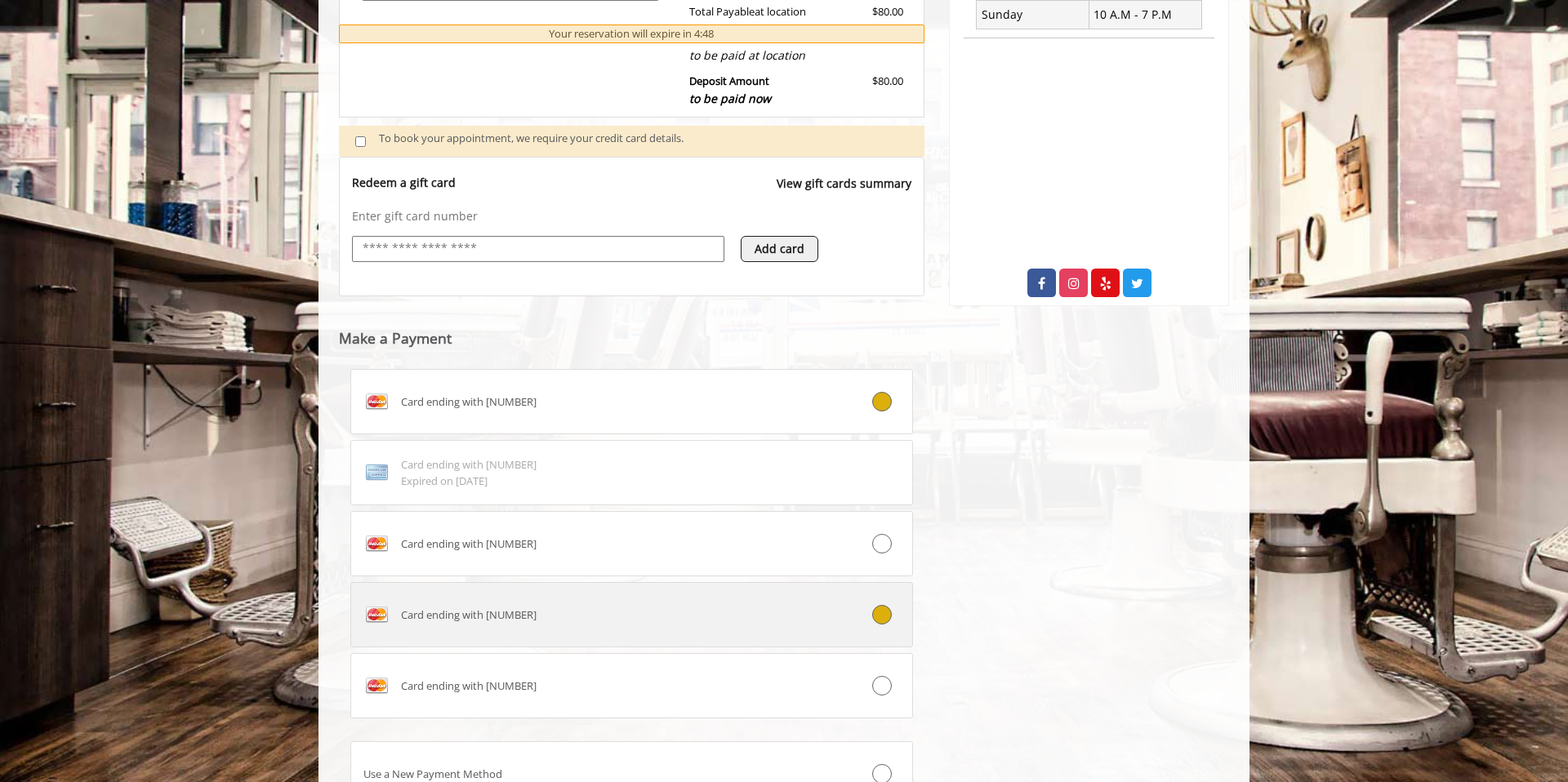 click on "Card ending with [NUMBER]" 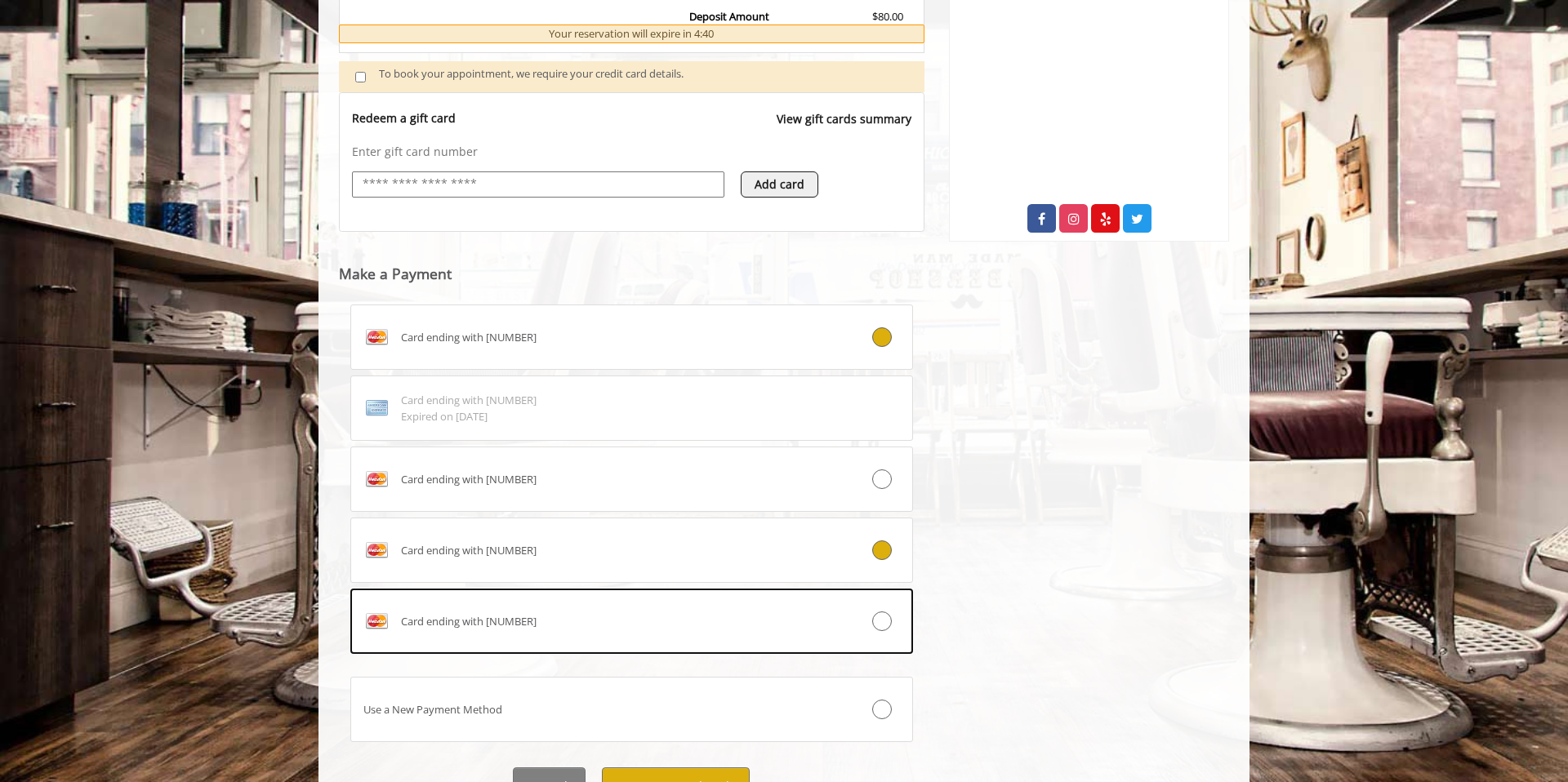 scroll, scrollTop: 663, scrollLeft: 0, axis: vertical 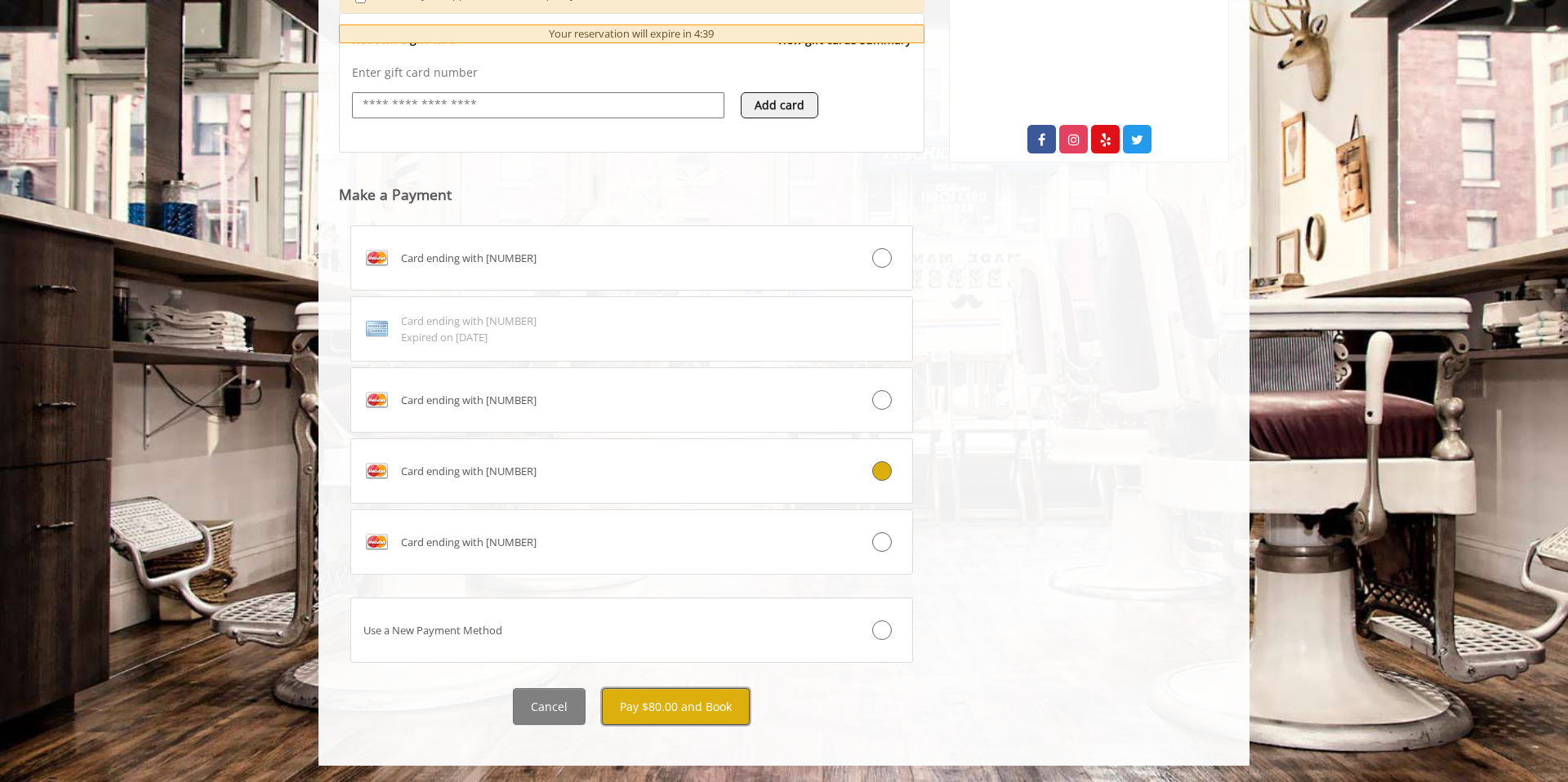 click on "Pay $80.00 and Book" at bounding box center (675, 706) 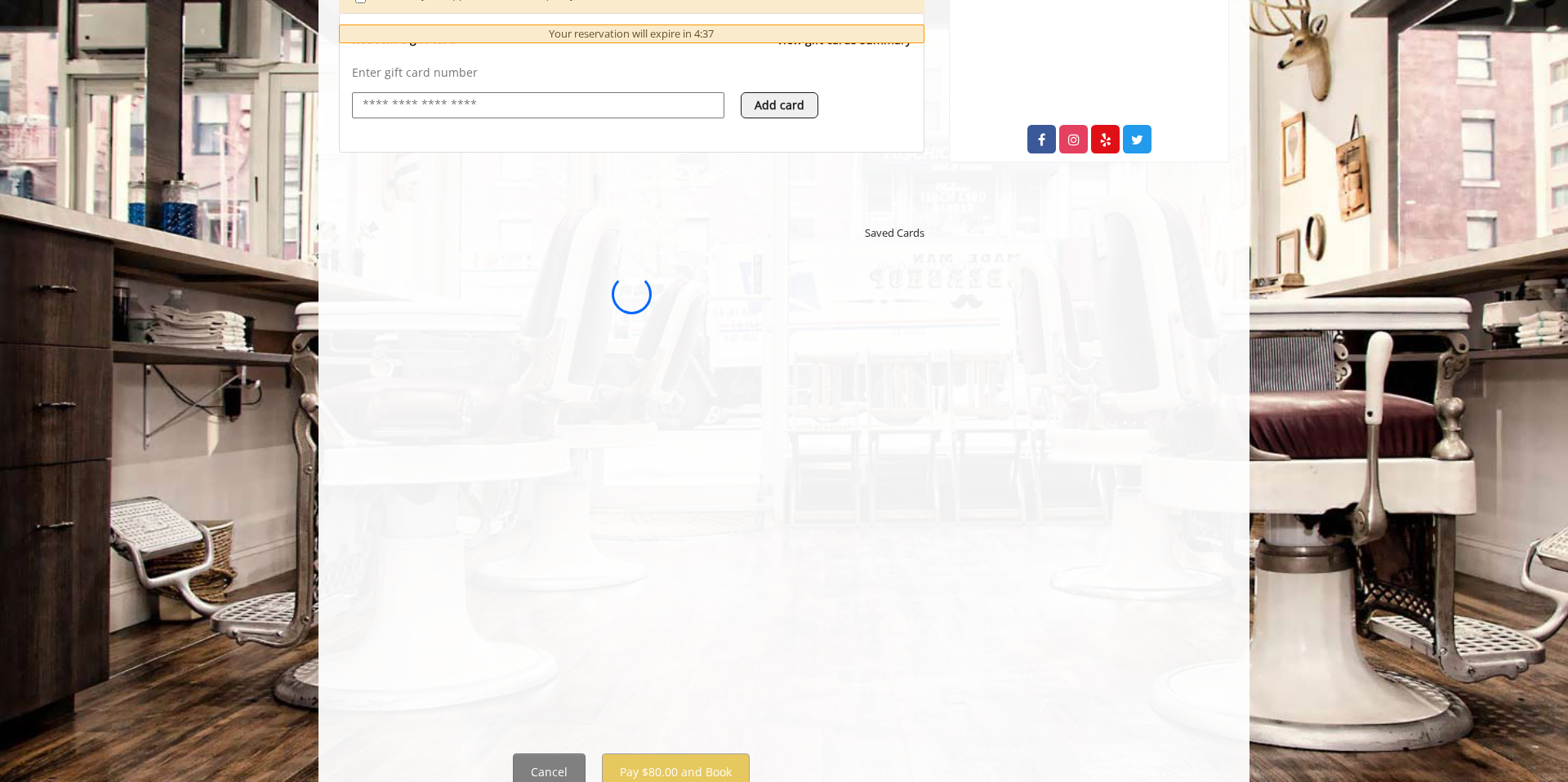 scroll, scrollTop: 0, scrollLeft: 0, axis: both 